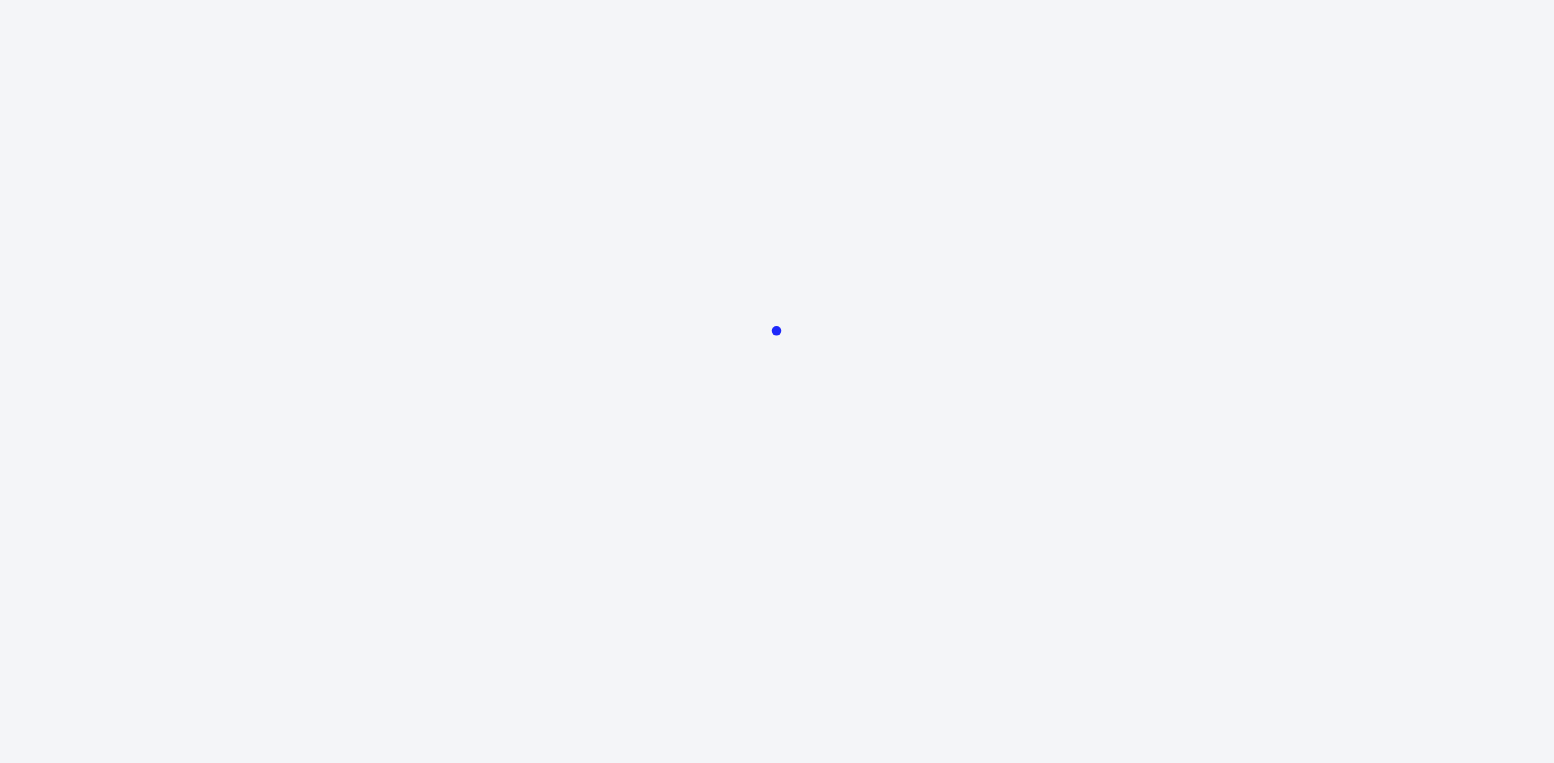 scroll, scrollTop: 0, scrollLeft: 0, axis: both 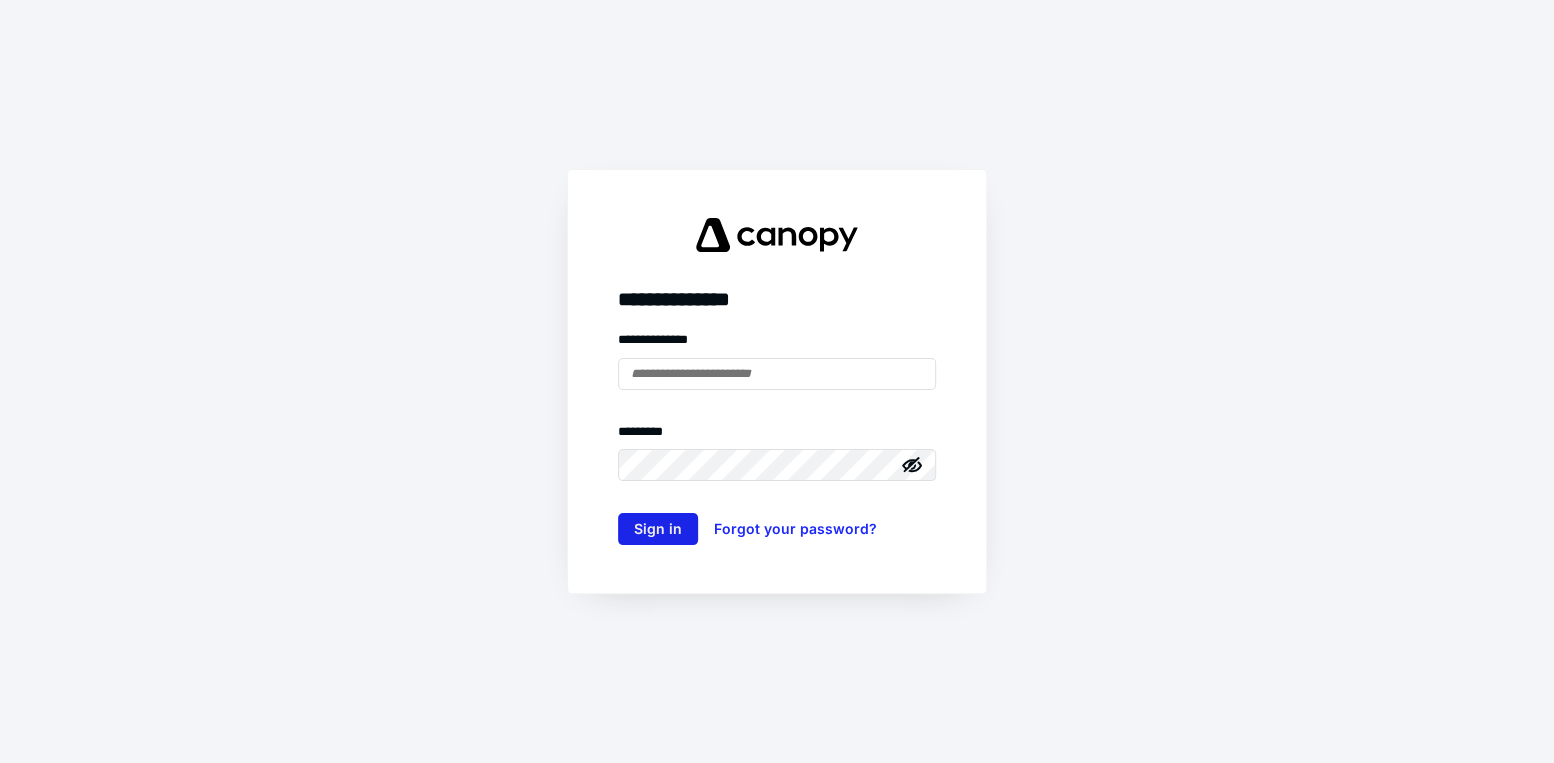 type on "**********" 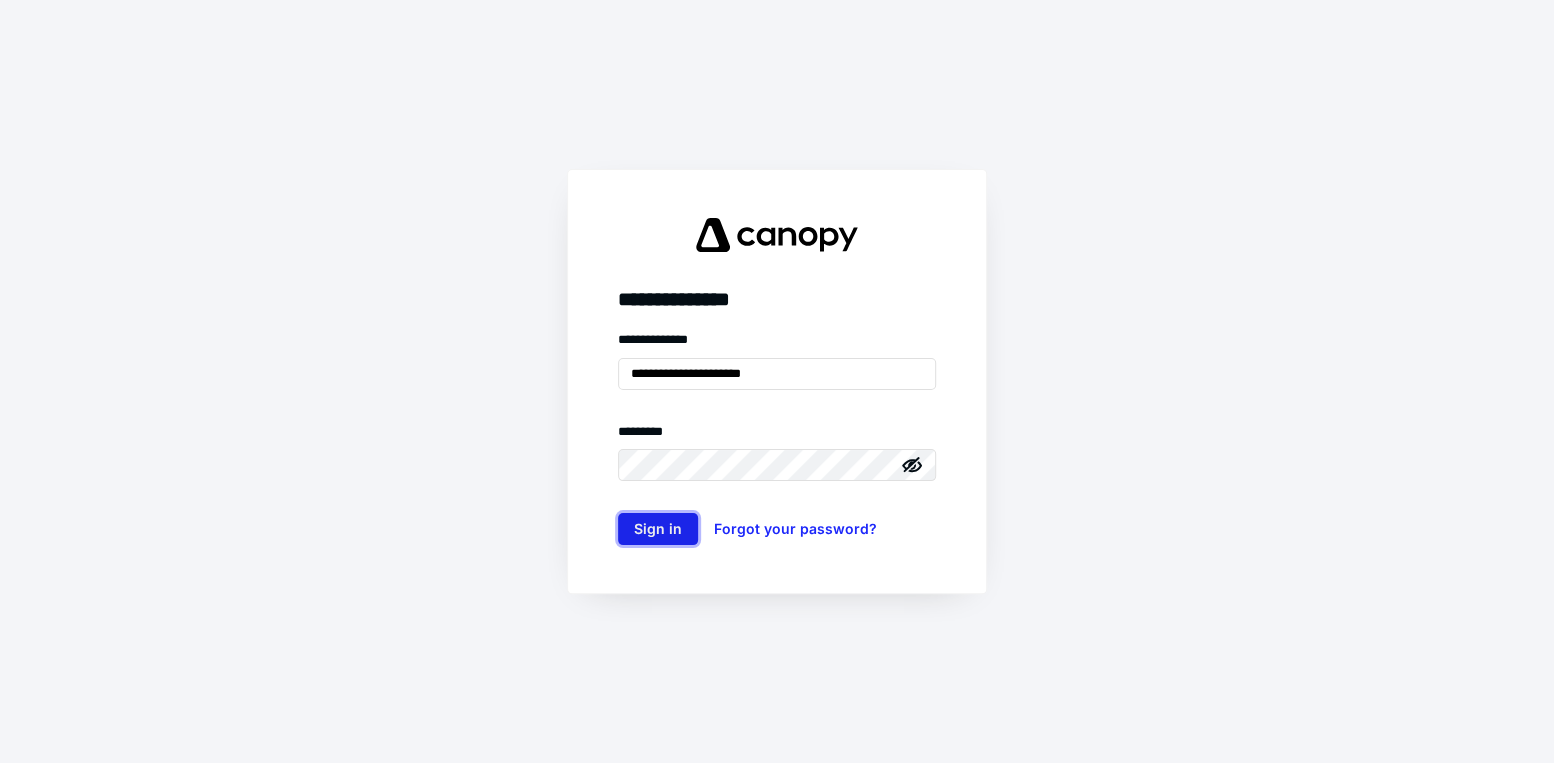 click on "Sign in" at bounding box center [658, 529] 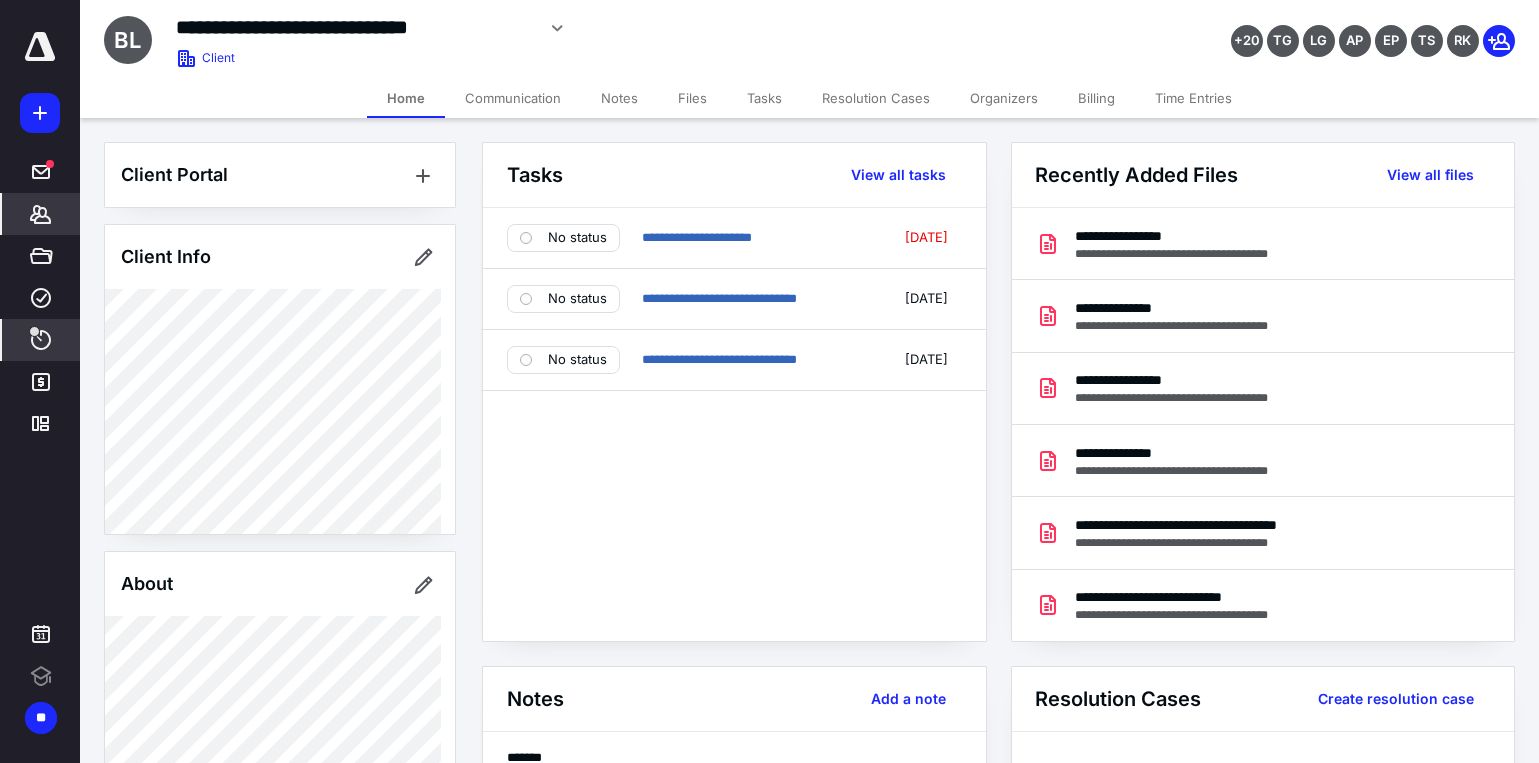 scroll, scrollTop: 0, scrollLeft: 0, axis: both 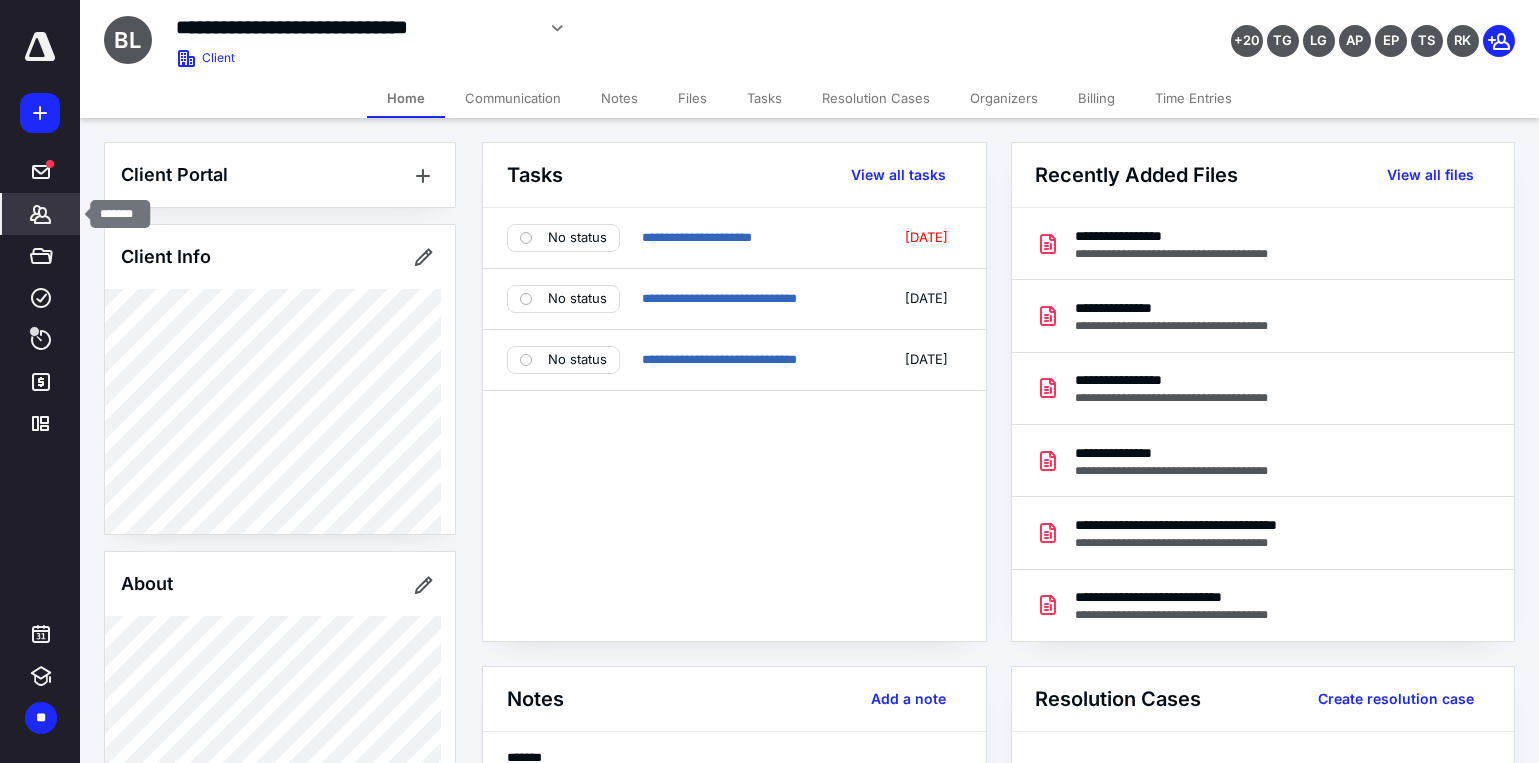 click 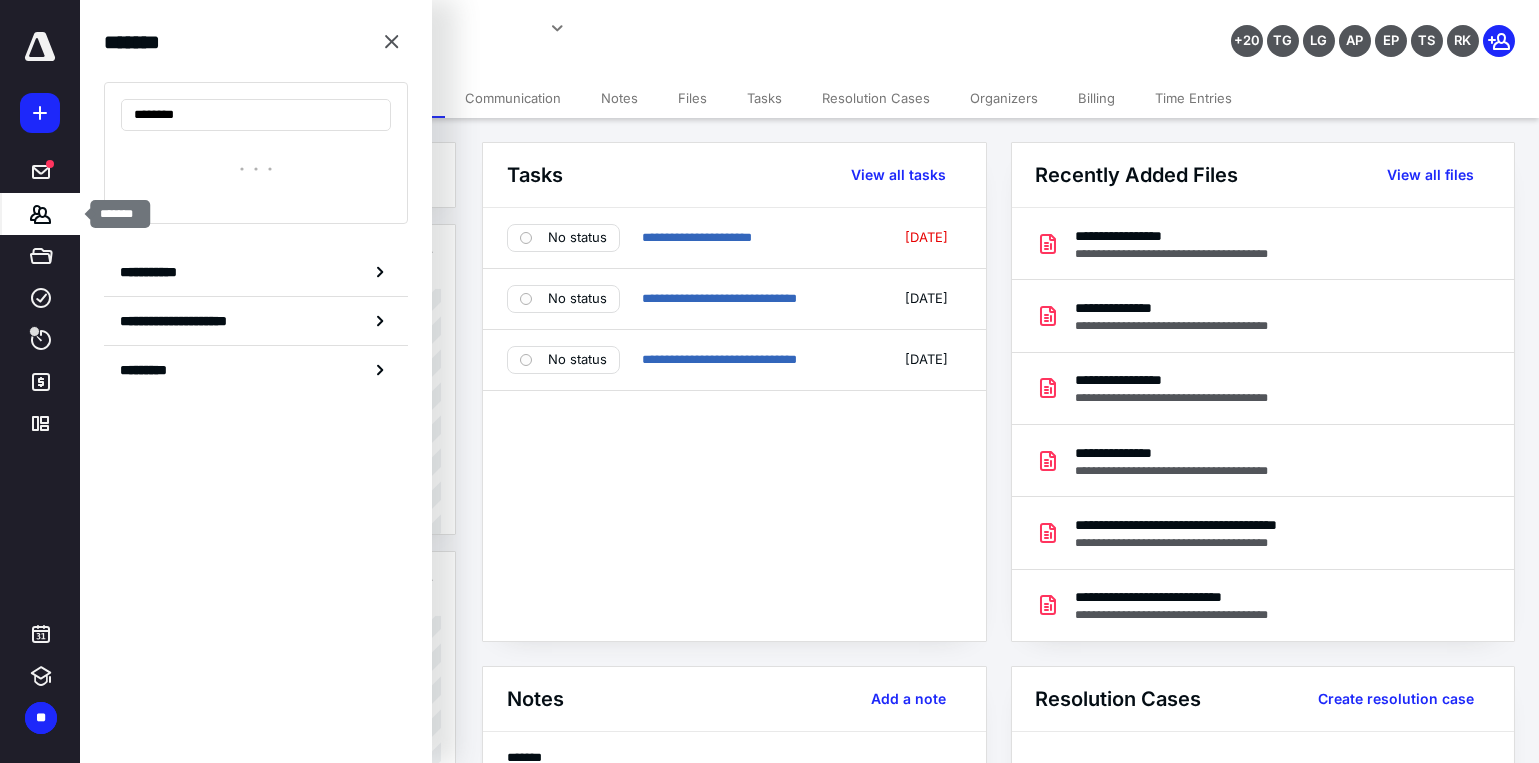 type on "*********" 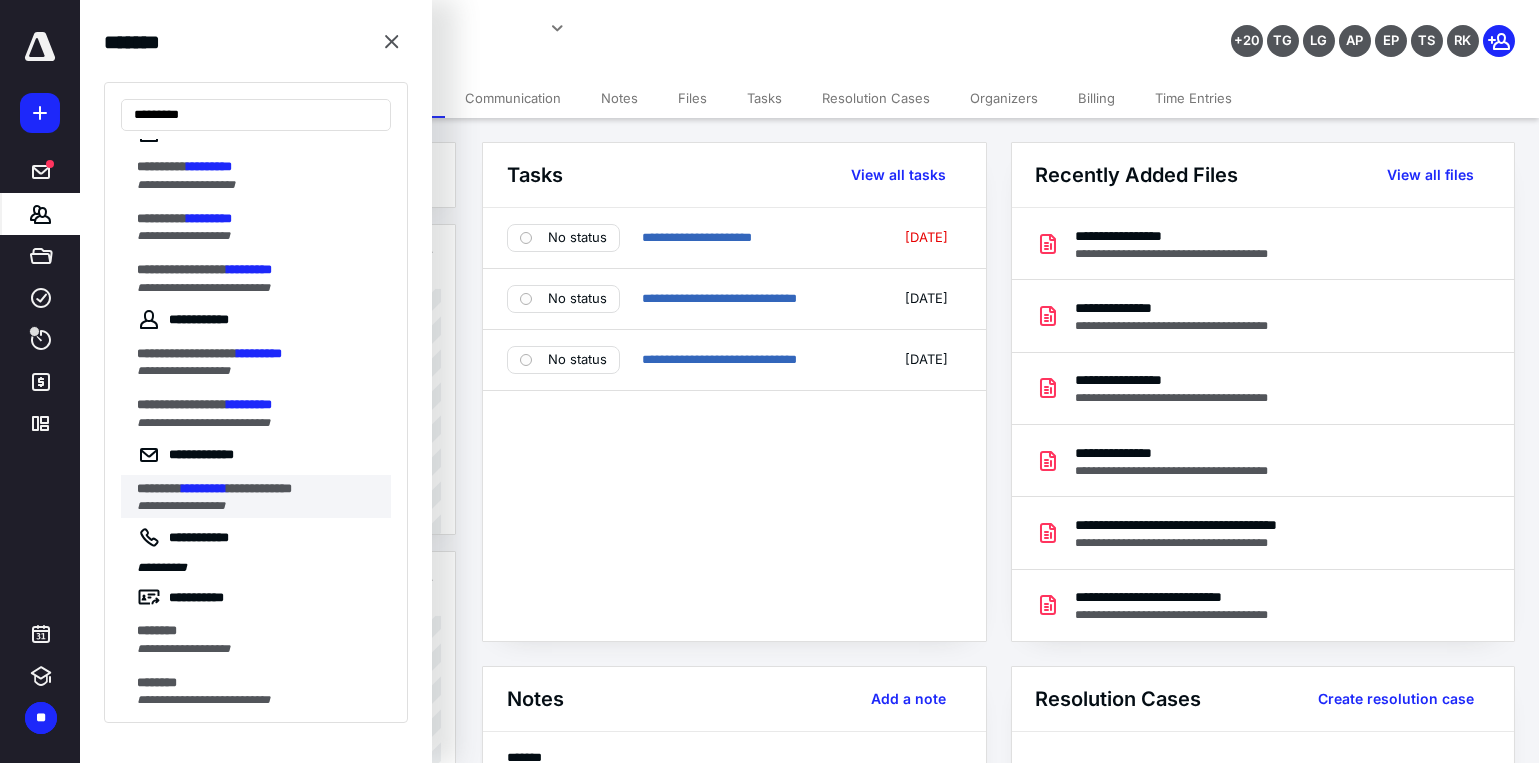scroll, scrollTop: 39, scrollLeft: 0, axis: vertical 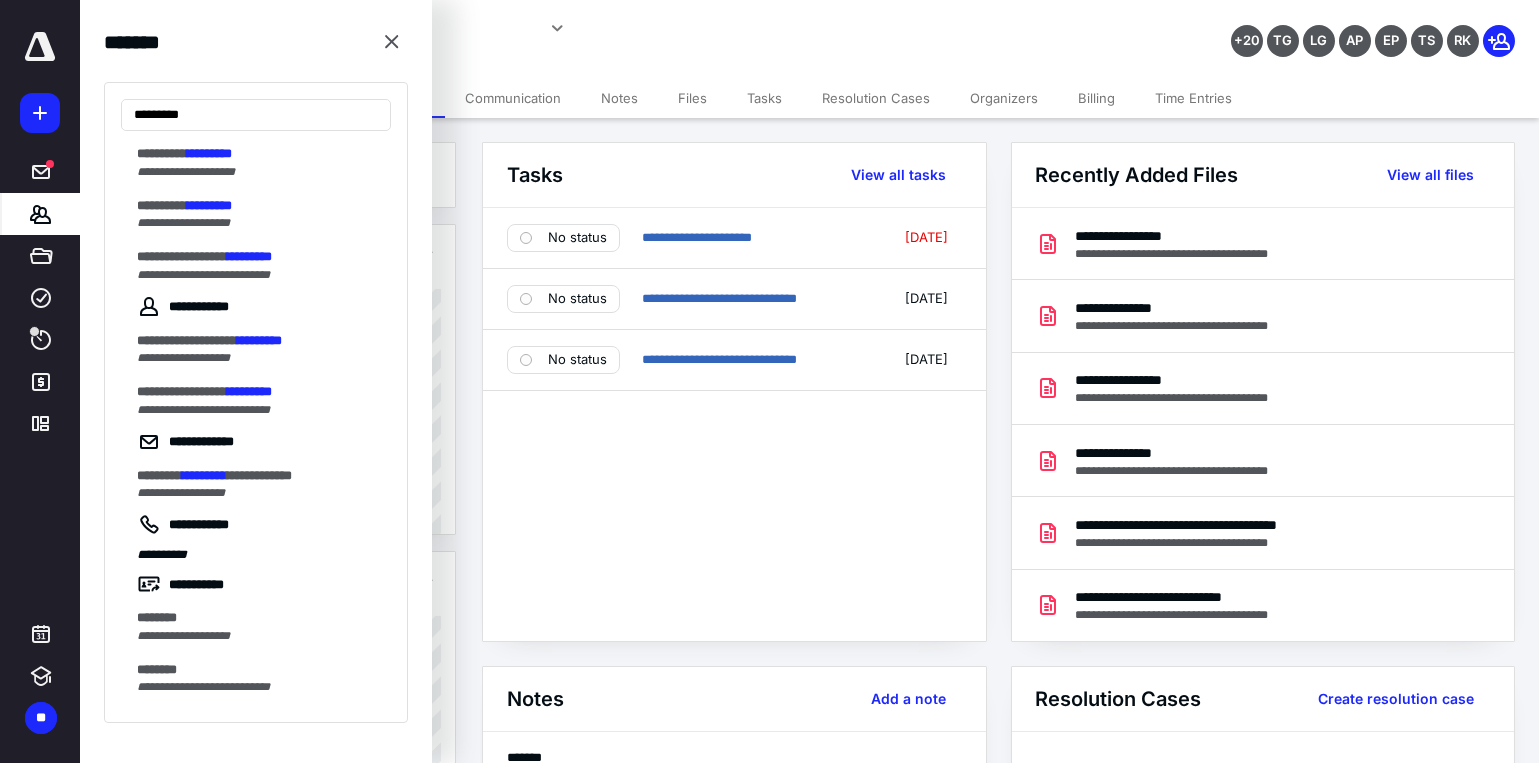 drag, startPoint x: 205, startPoint y: 99, endPoint x: 70, endPoint y: 101, distance: 135.01482 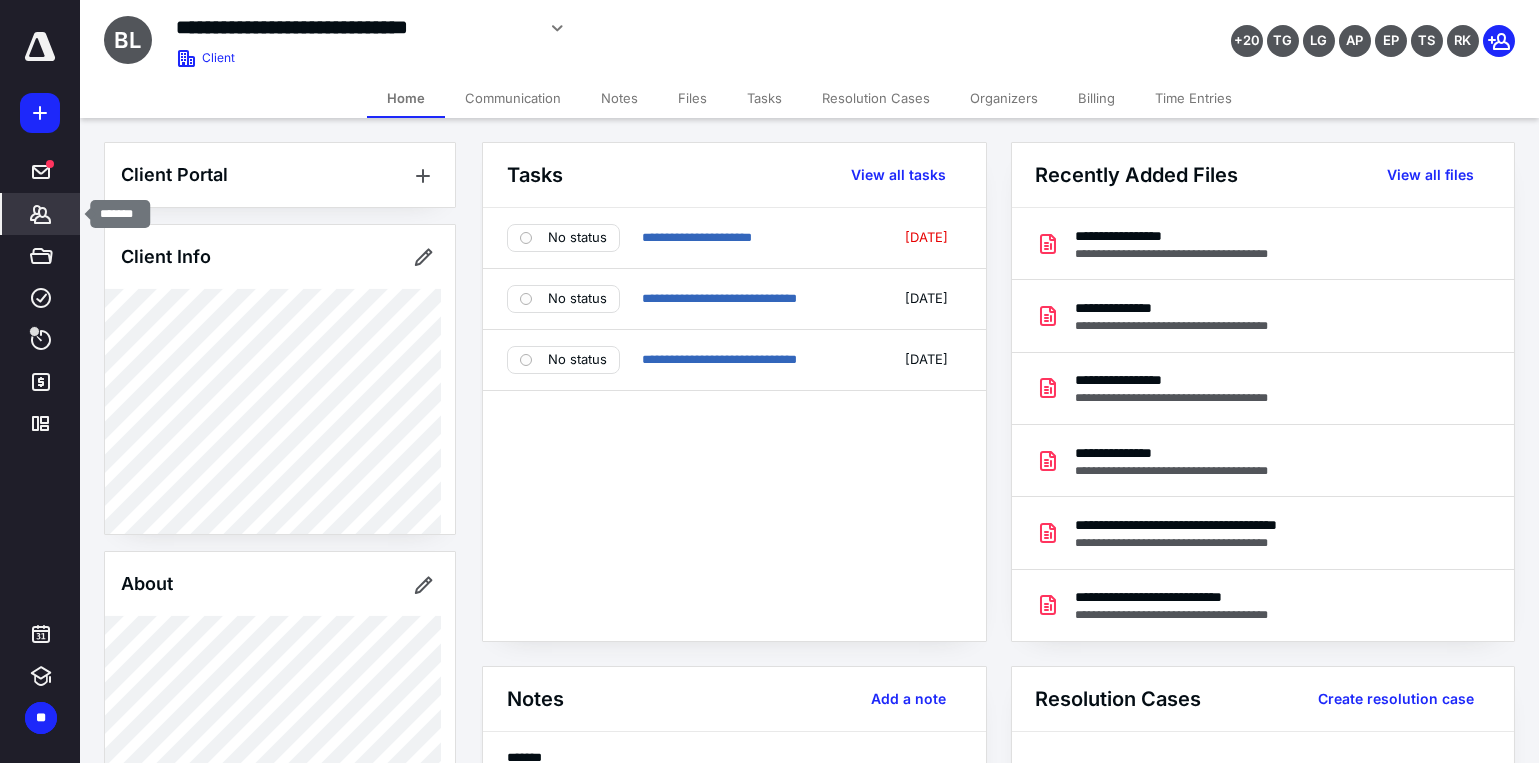 click 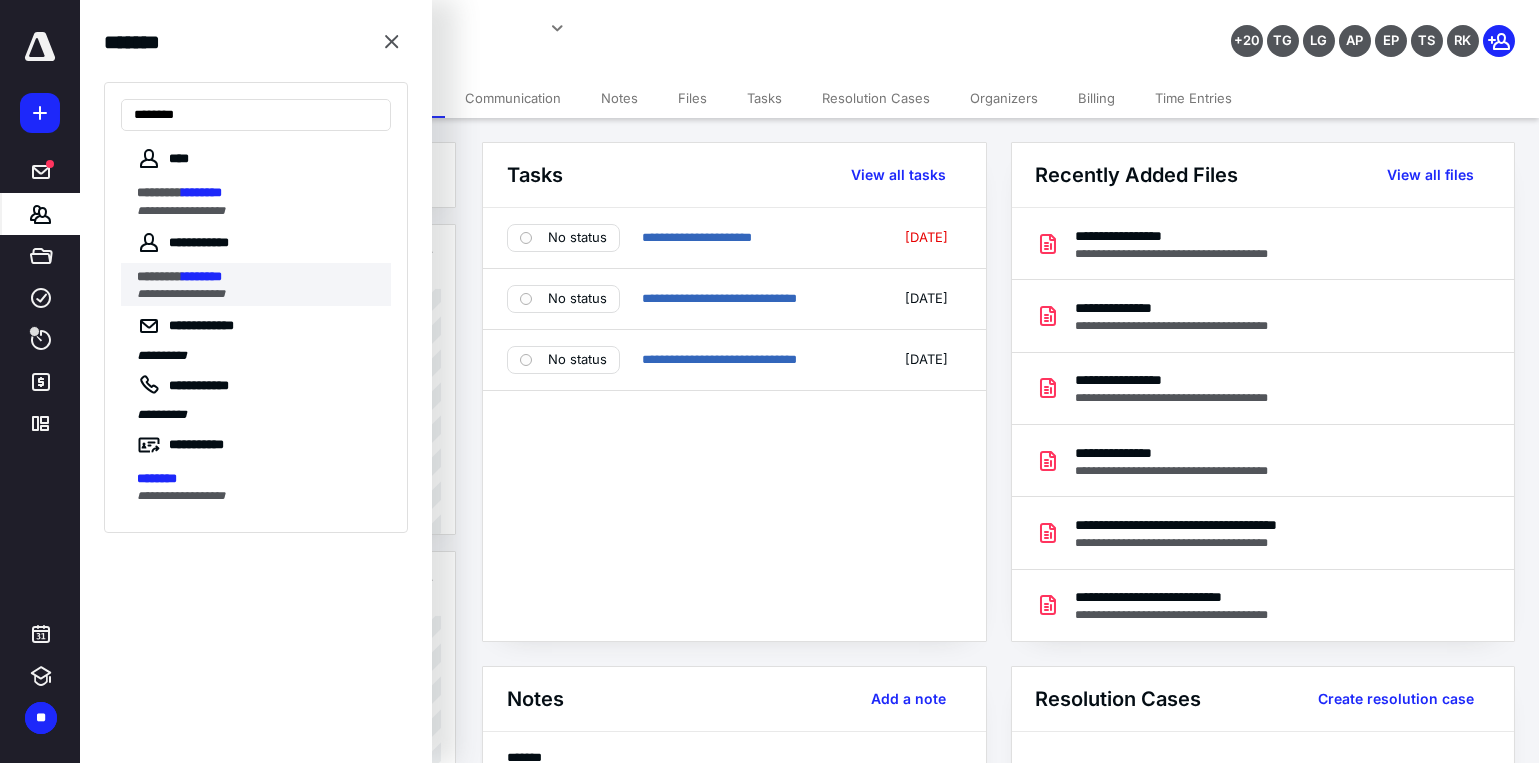 type on "********" 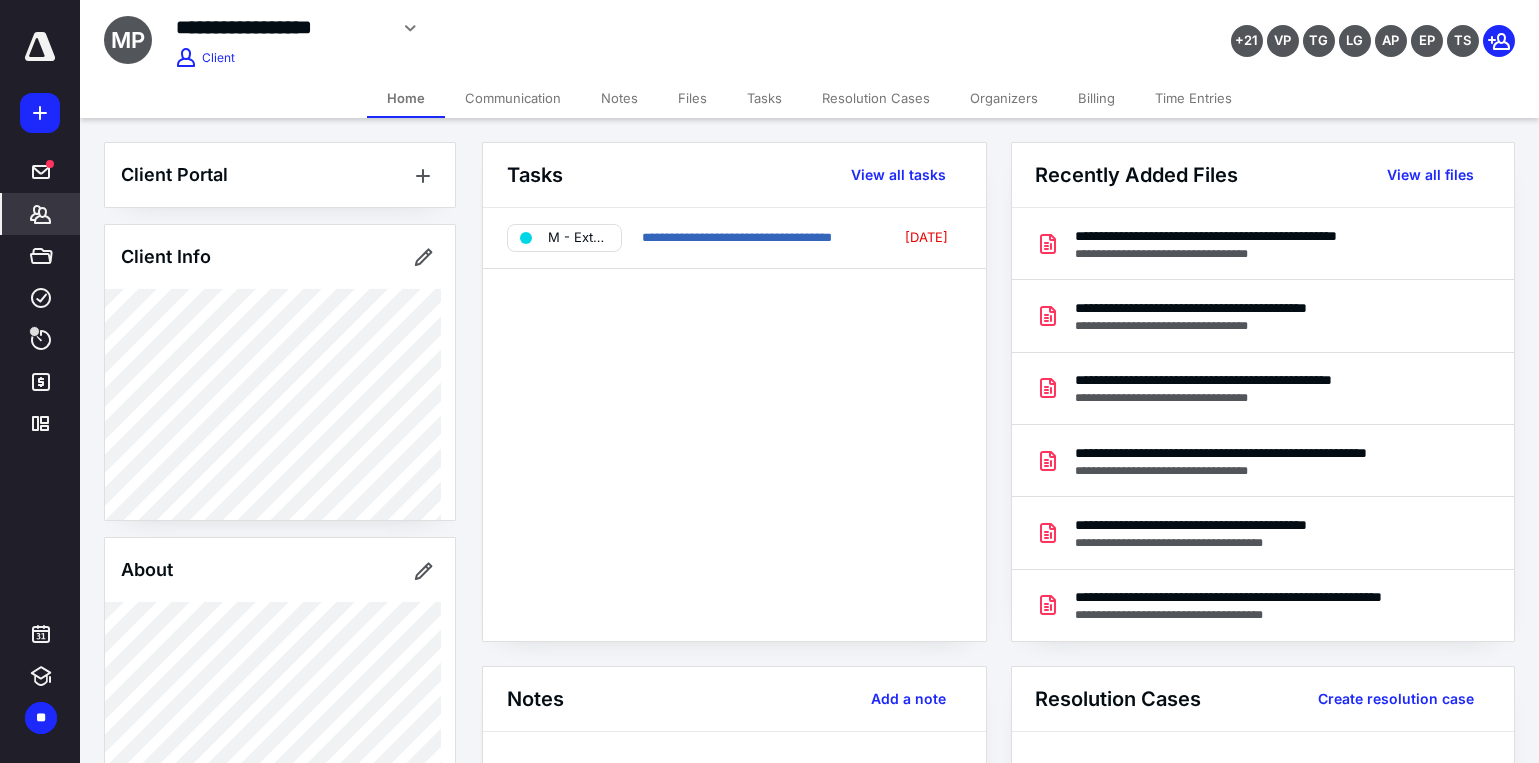 click on "Files" at bounding box center (692, 98) 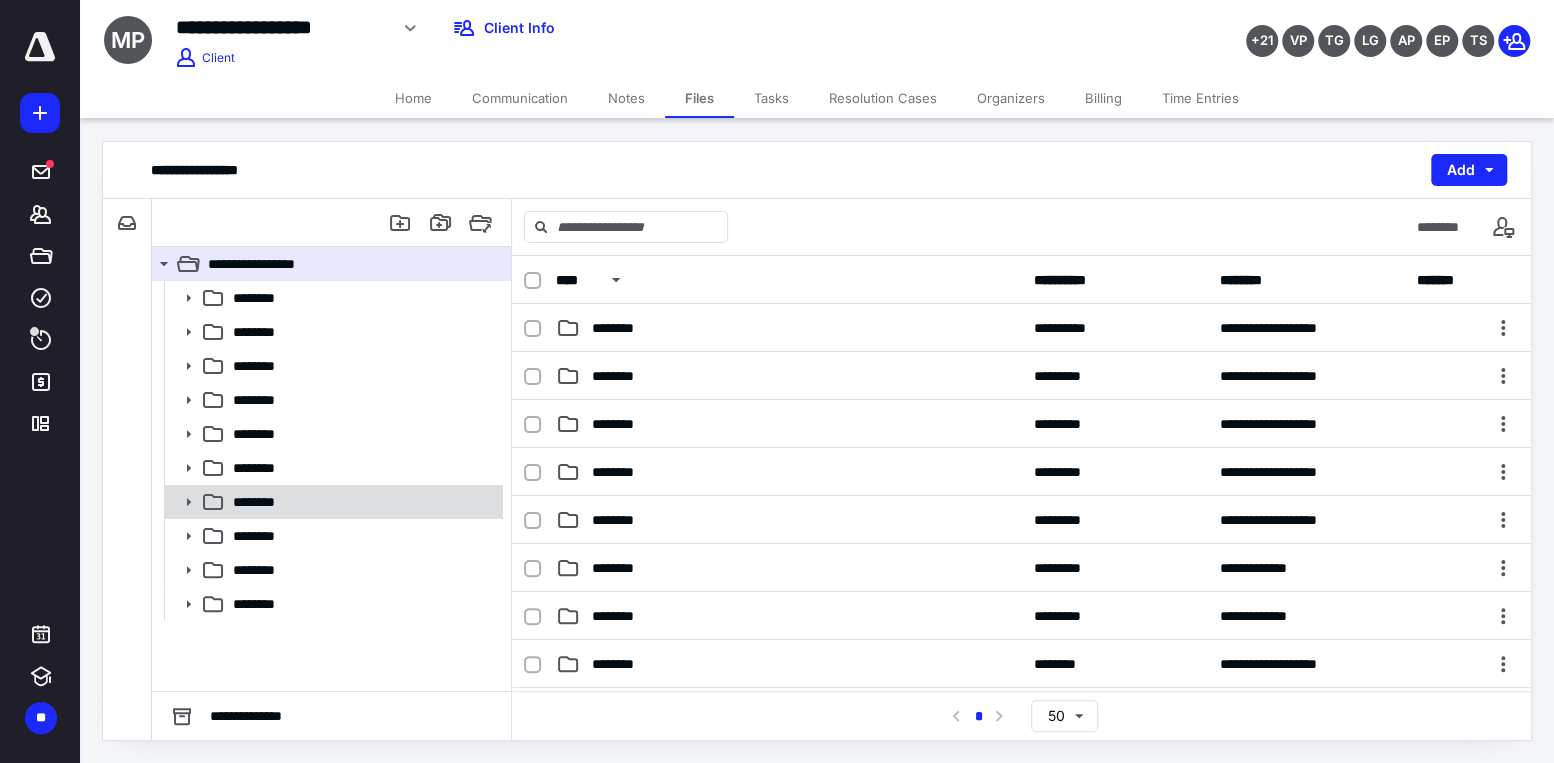click 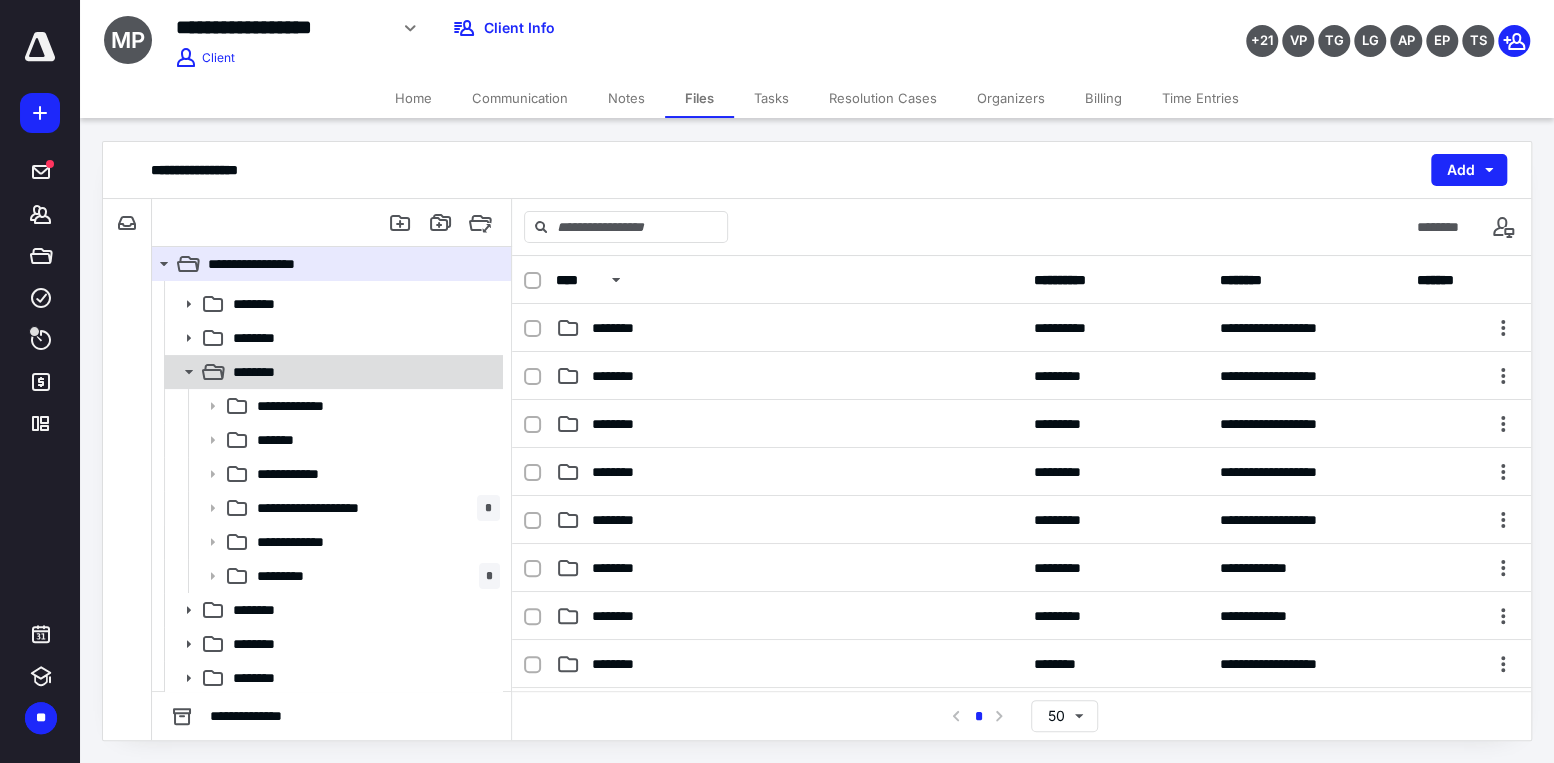 scroll, scrollTop: 133, scrollLeft: 0, axis: vertical 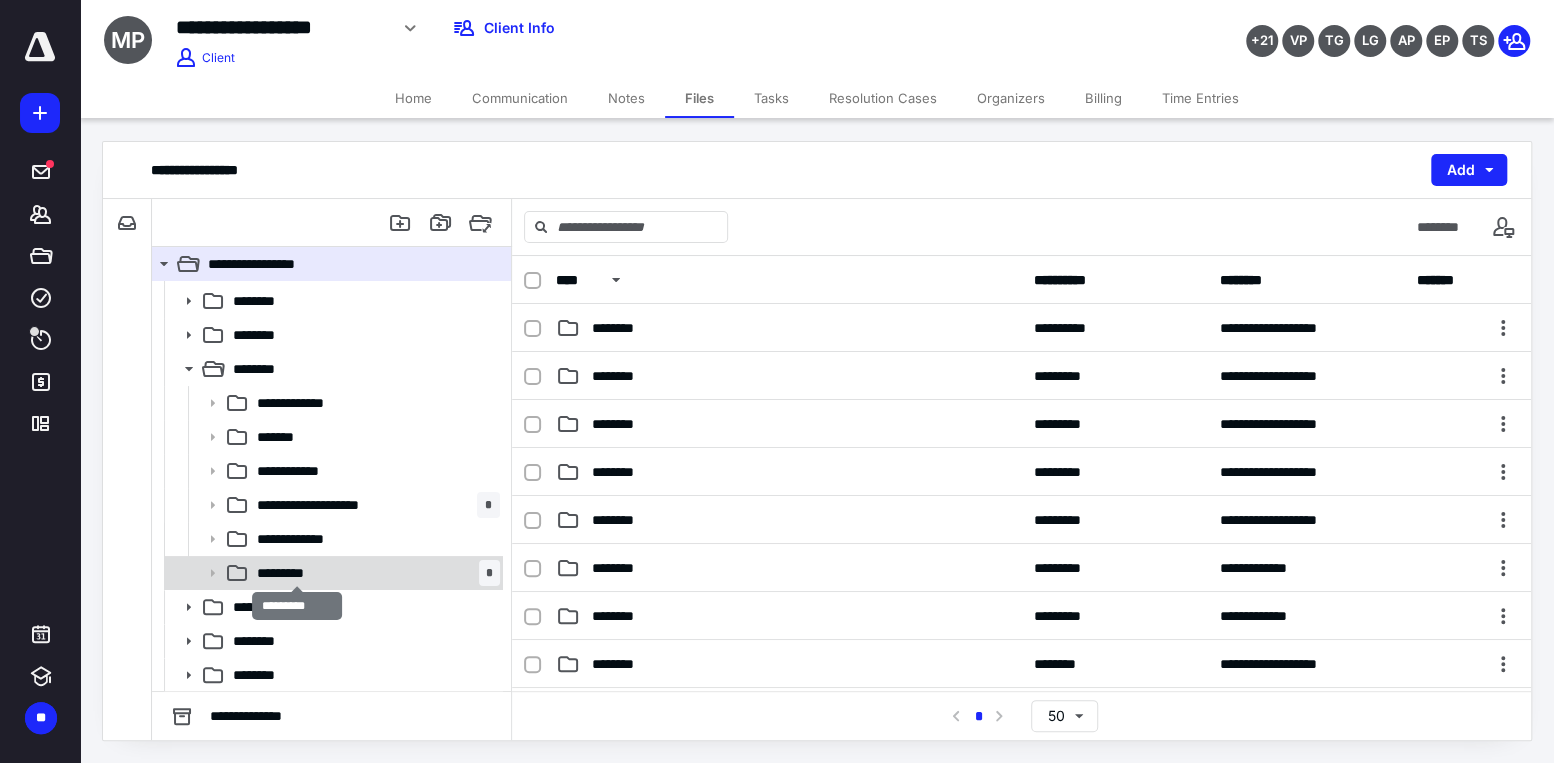 click on "*********" at bounding box center [297, 573] 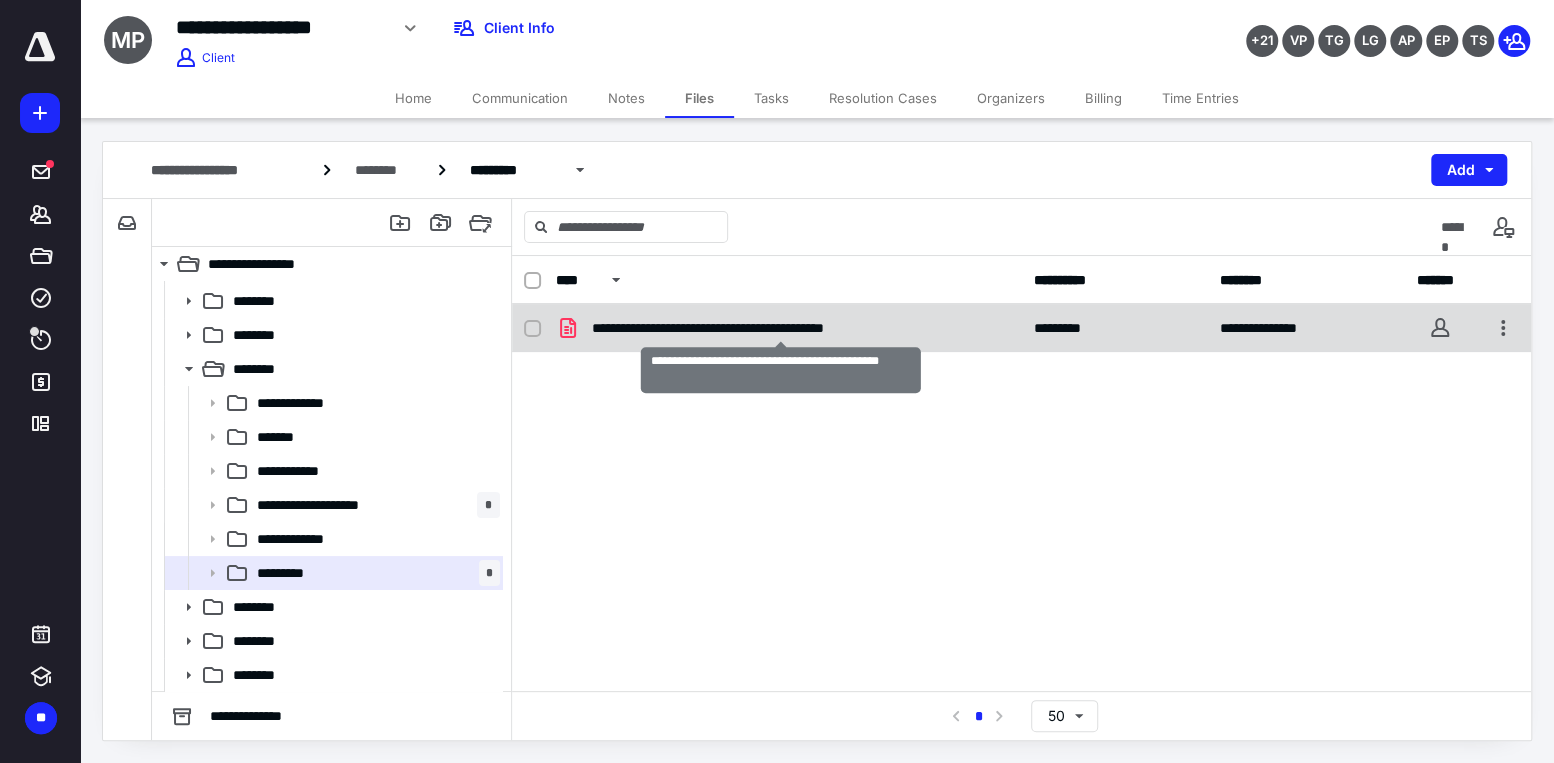 click on "**********" at bounding box center (781, 328) 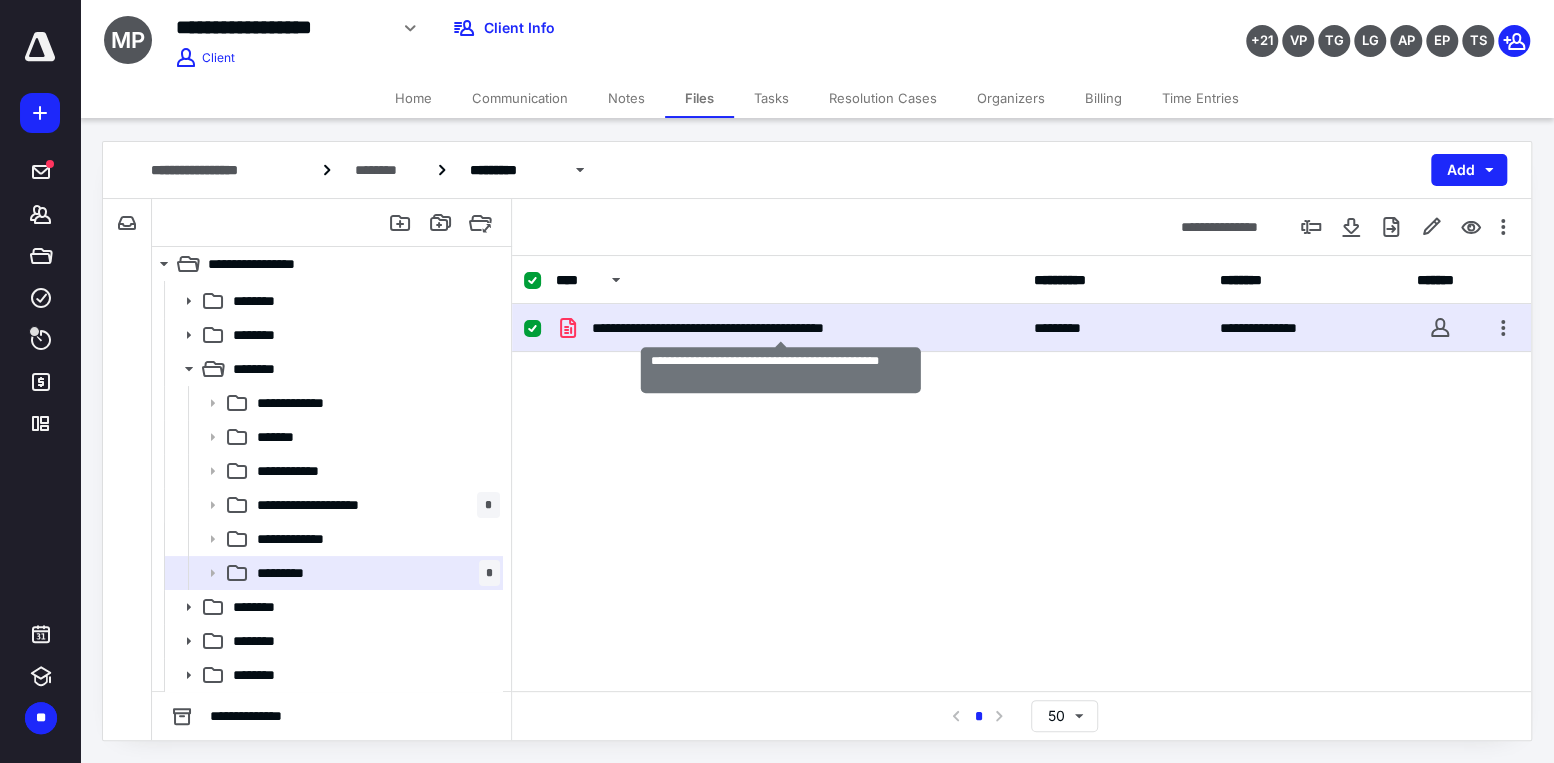 click on "**********" at bounding box center (781, 328) 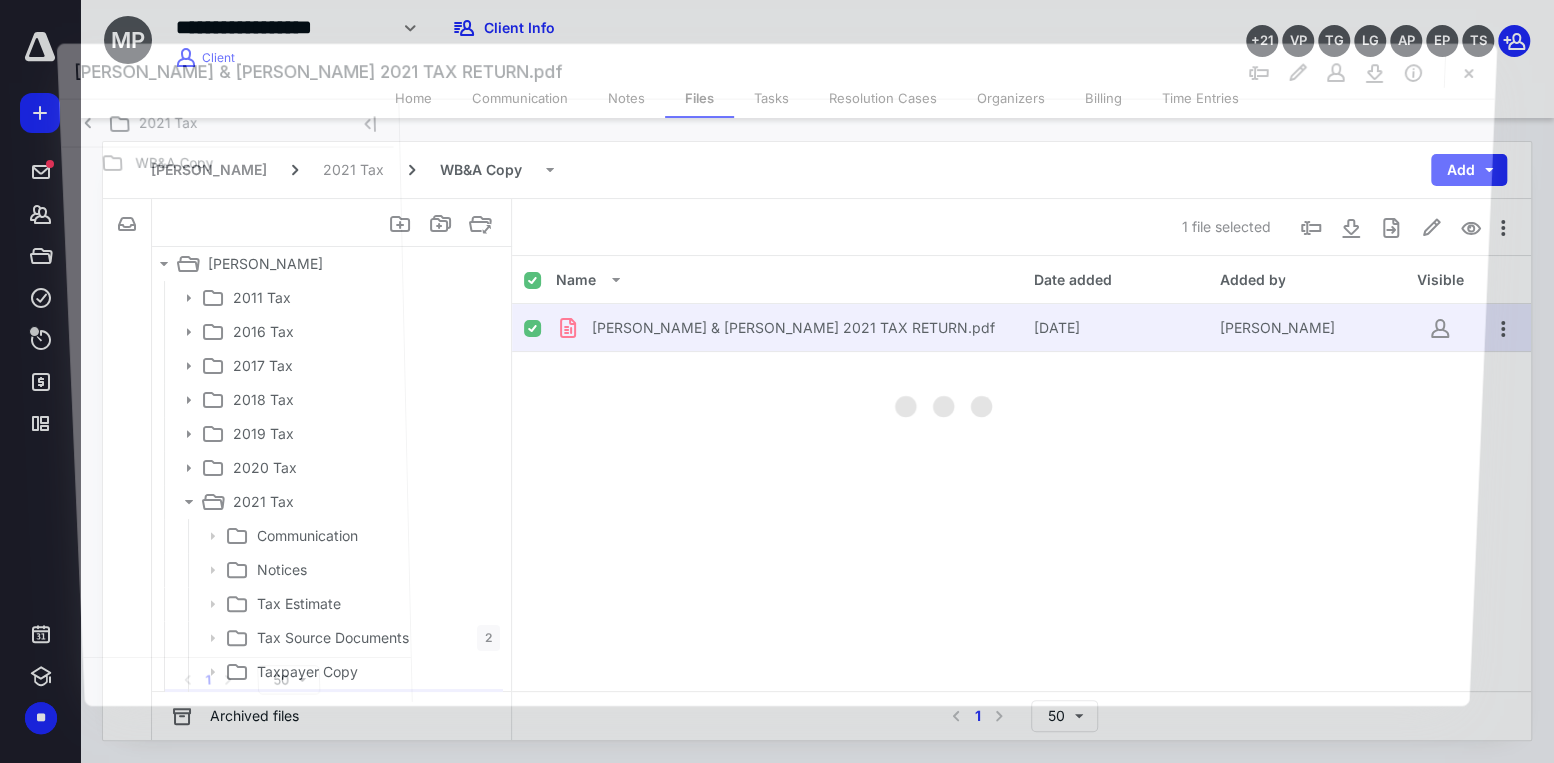 scroll, scrollTop: 133, scrollLeft: 0, axis: vertical 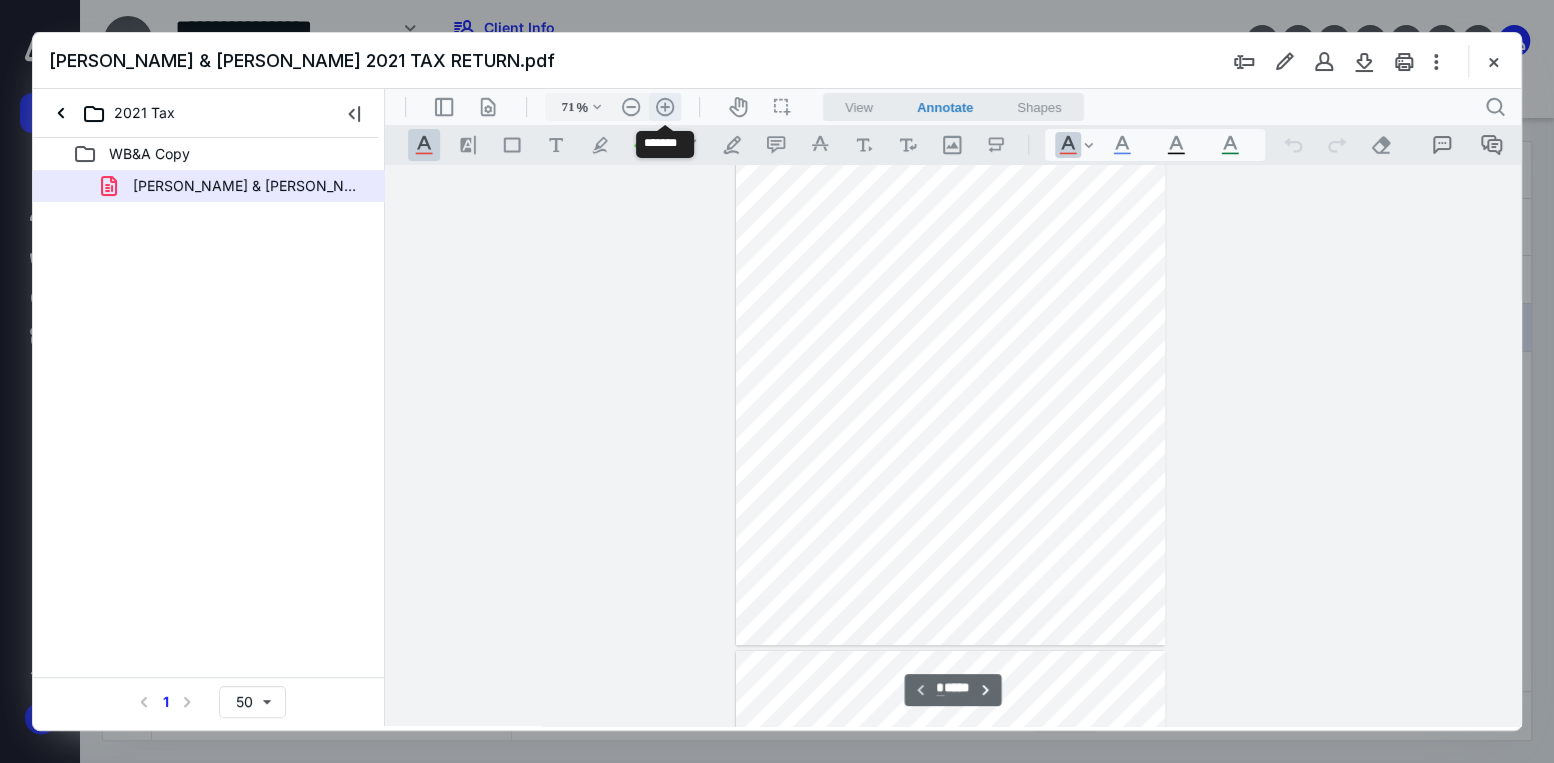 click on ".cls-1{fill:#abb0c4;} icon - header - zoom - in - line" at bounding box center (665, 107) 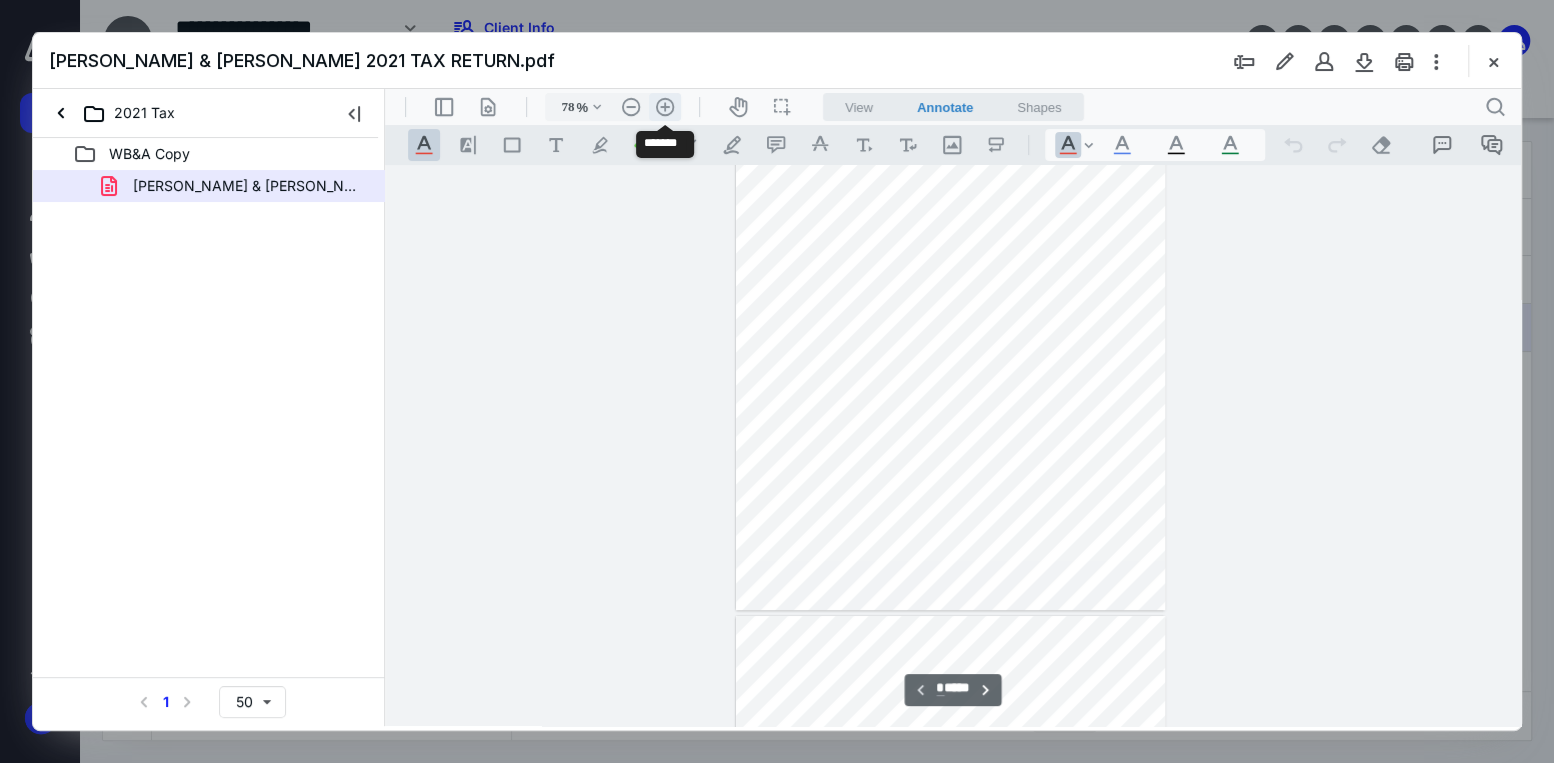 click on ".cls-1{fill:#abb0c4;} icon - header - zoom - in - line" at bounding box center (665, 107) 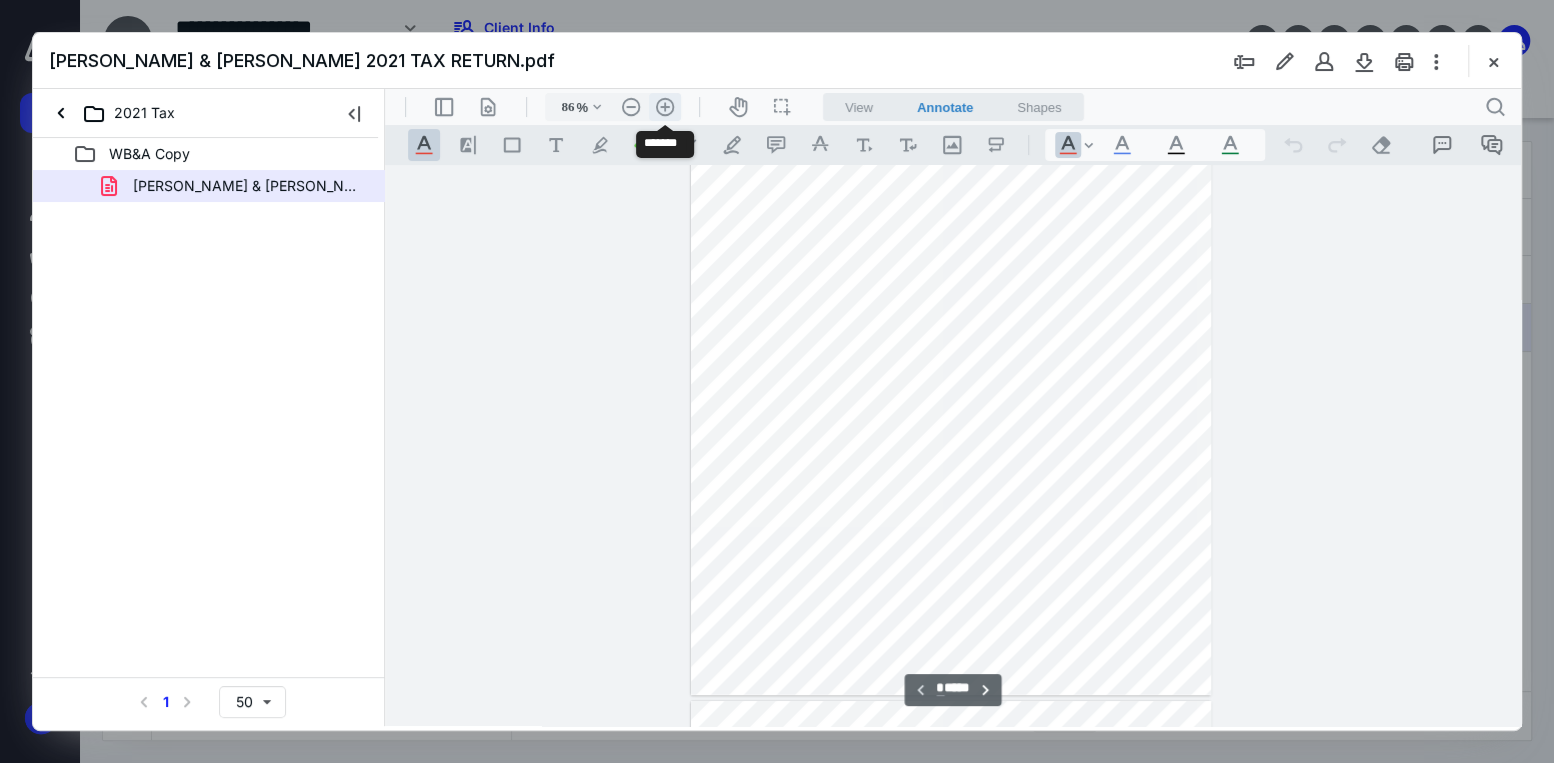 click on ".cls-1{fill:#abb0c4;} icon - header - zoom - in - line" at bounding box center (665, 107) 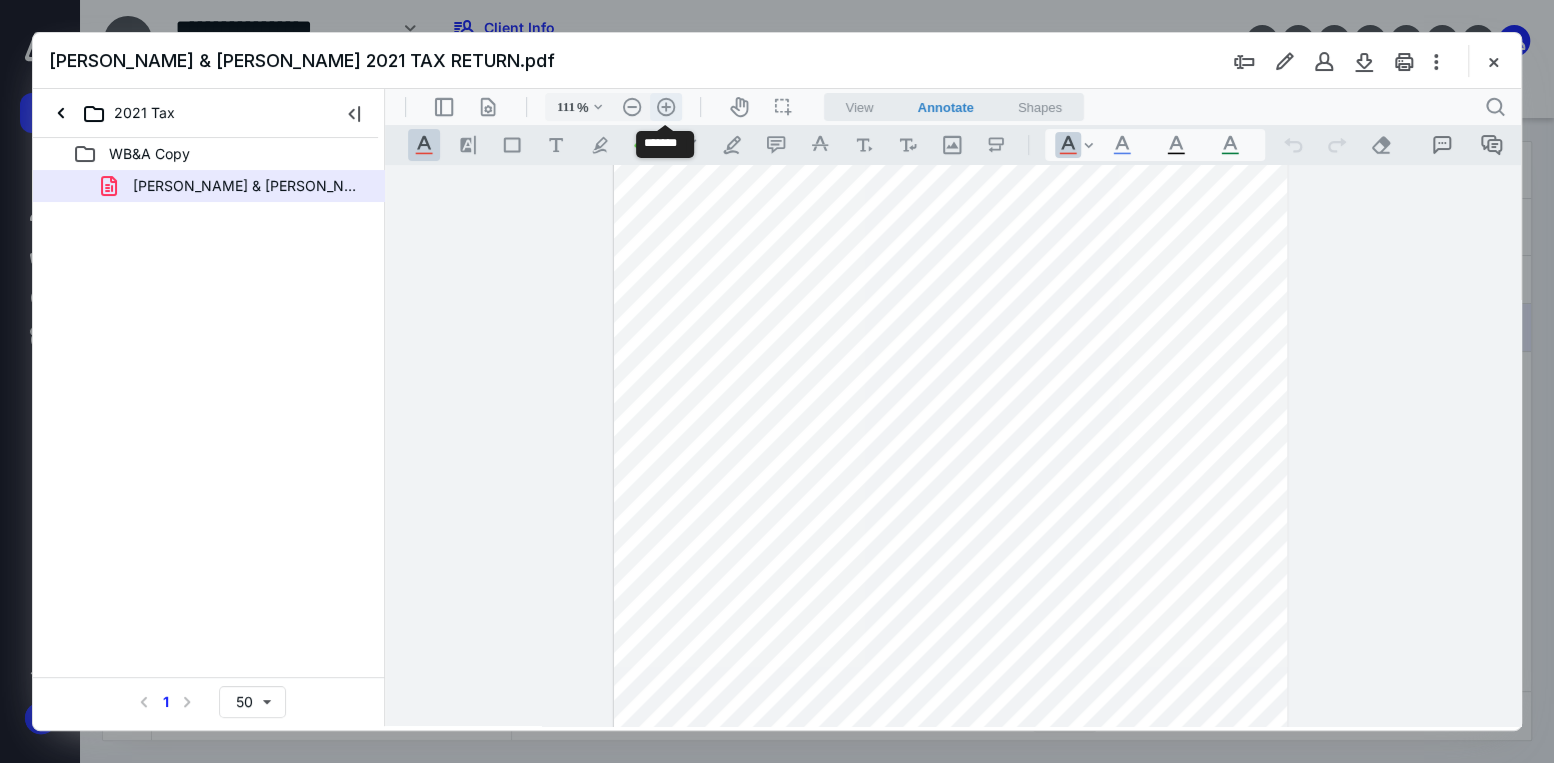 click on ".cls-1{fill:#abb0c4;} icon - header - zoom - in - line" at bounding box center (666, 107) 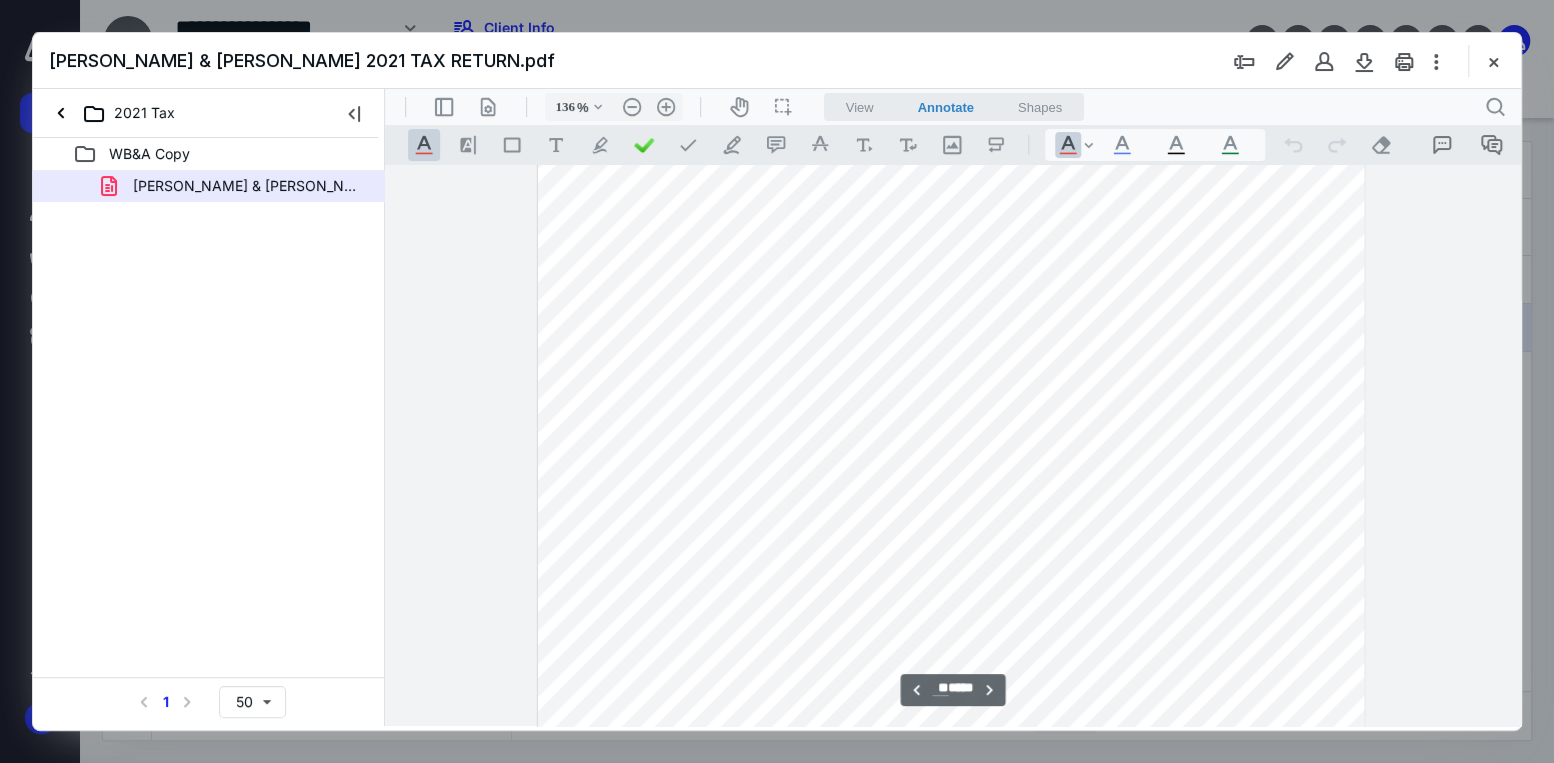 scroll, scrollTop: 17400, scrollLeft: 0, axis: vertical 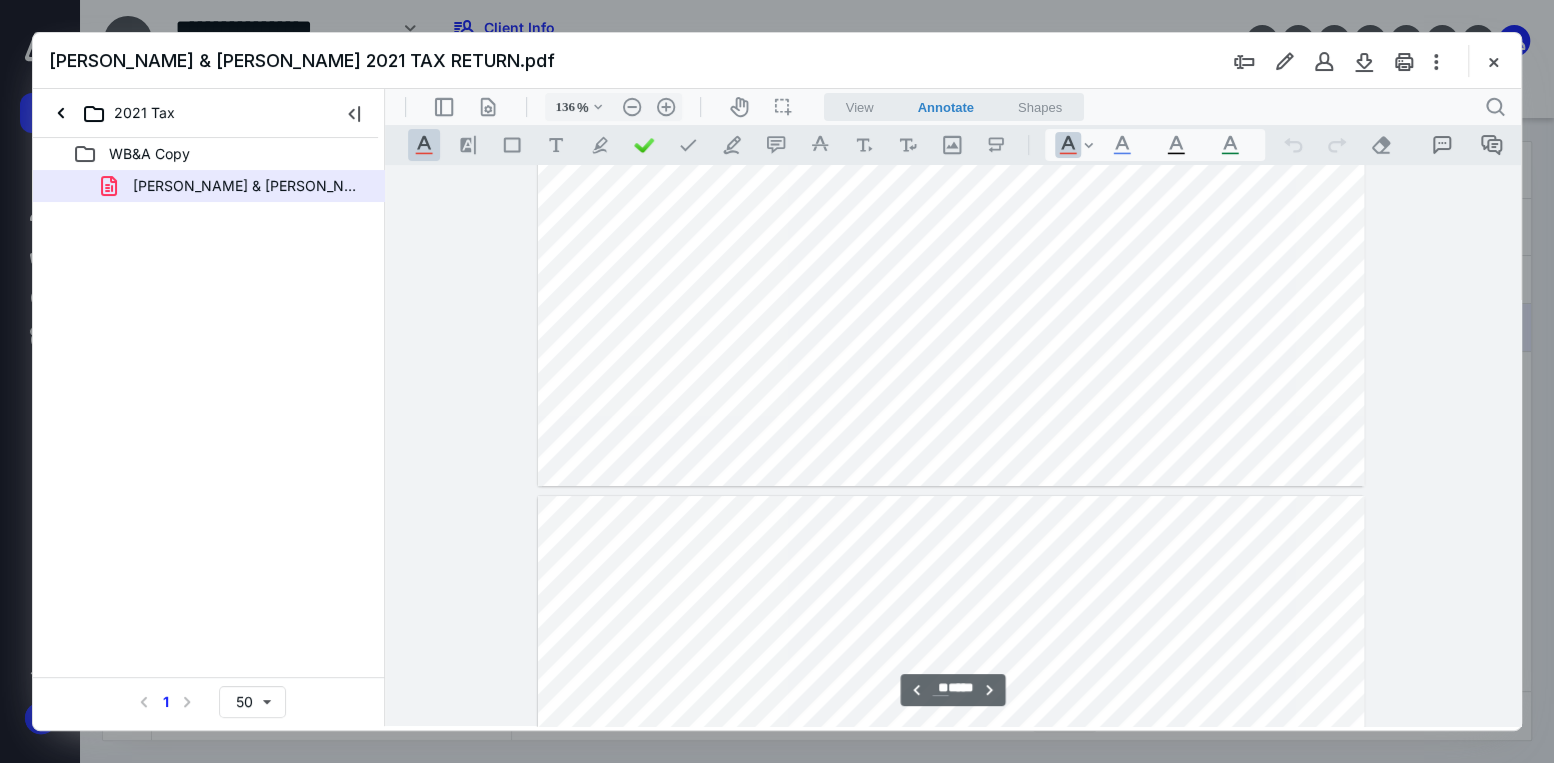 type on "**" 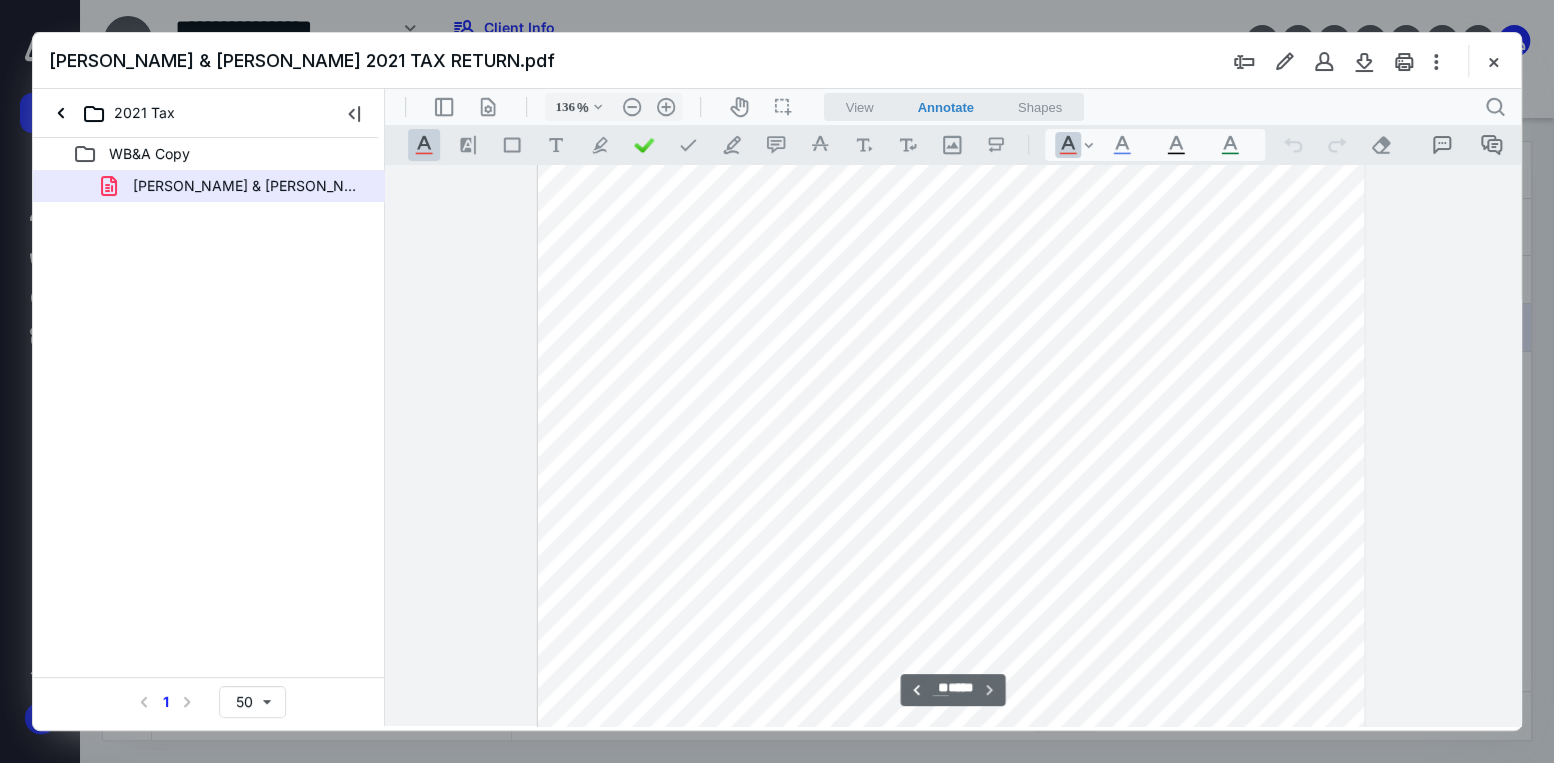 scroll, scrollTop: 18878, scrollLeft: 0, axis: vertical 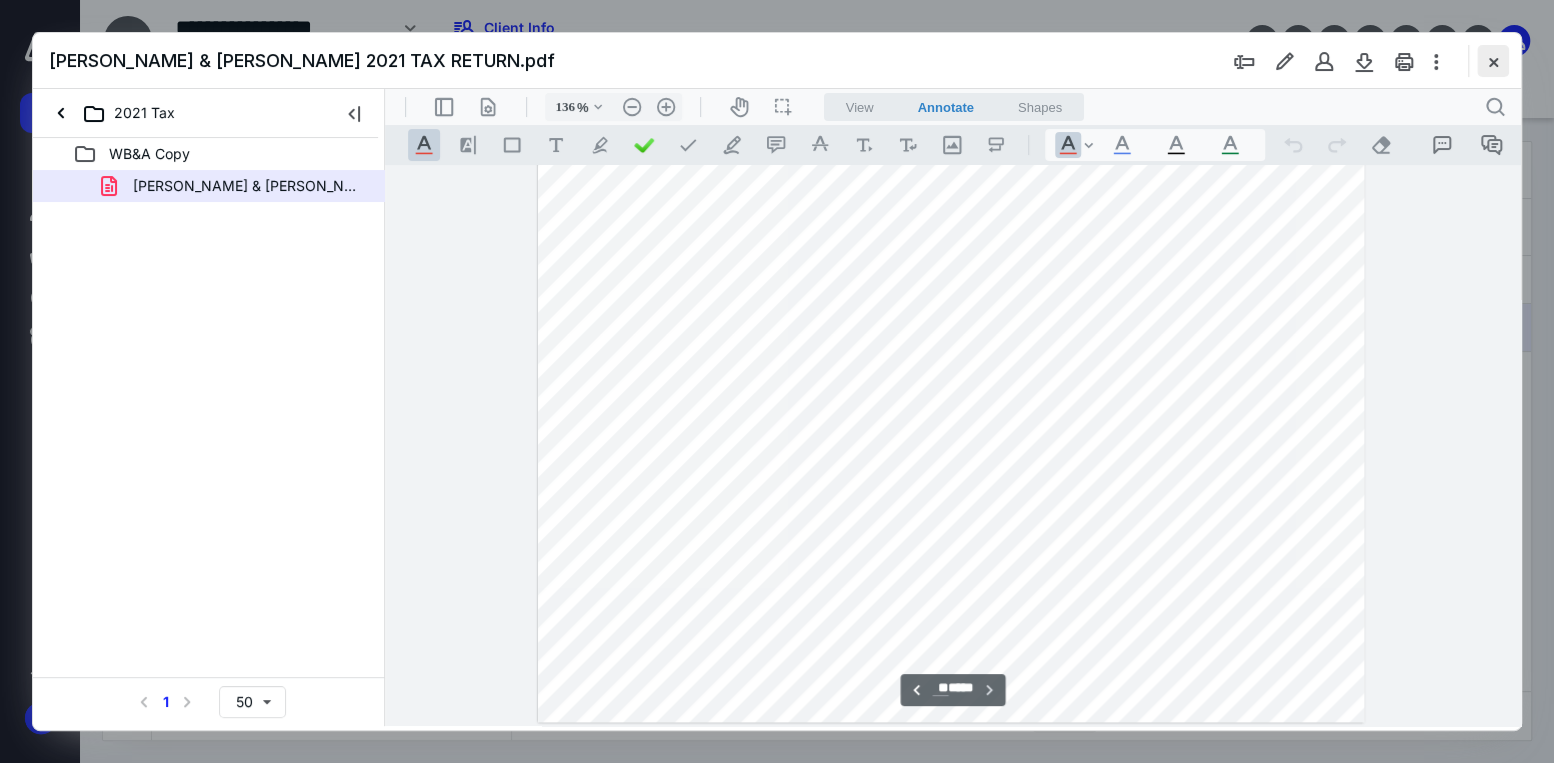 click at bounding box center (1493, 61) 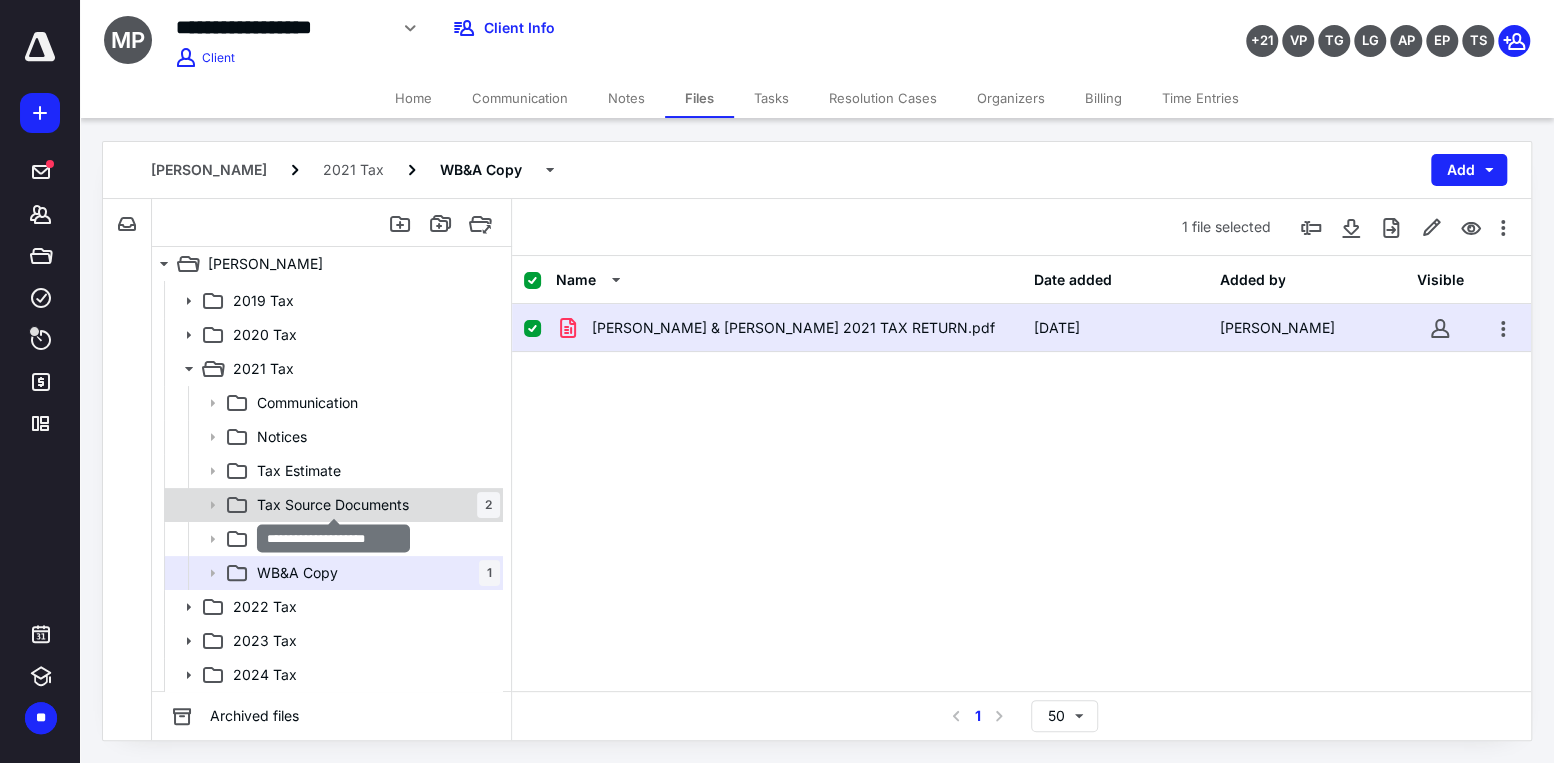 click on "Tax Source Documents" at bounding box center [333, 505] 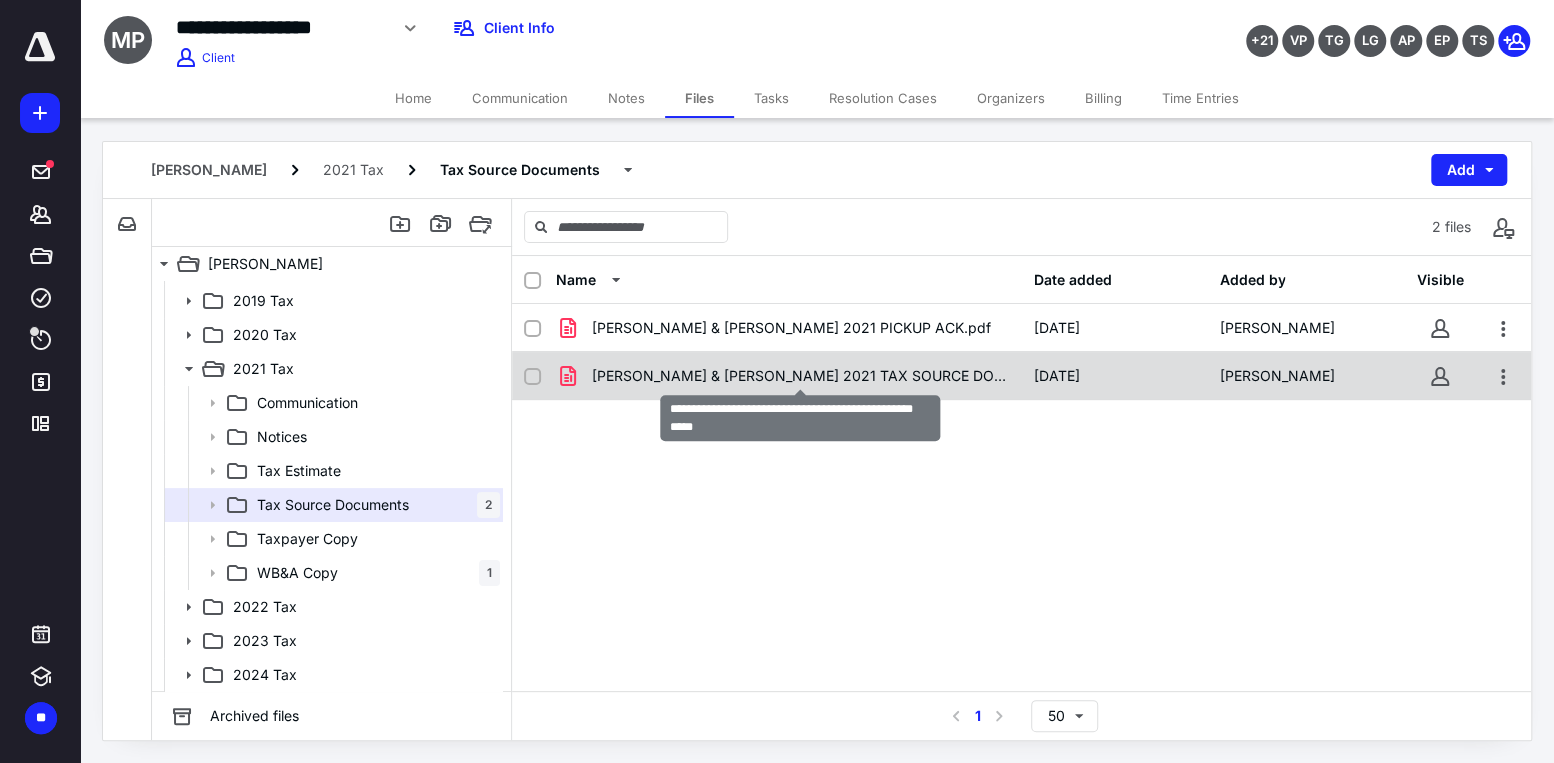 click on "[PERSON_NAME] & [PERSON_NAME] 2021 TAX SOURCE DOCS.pdf" at bounding box center (800, 376) 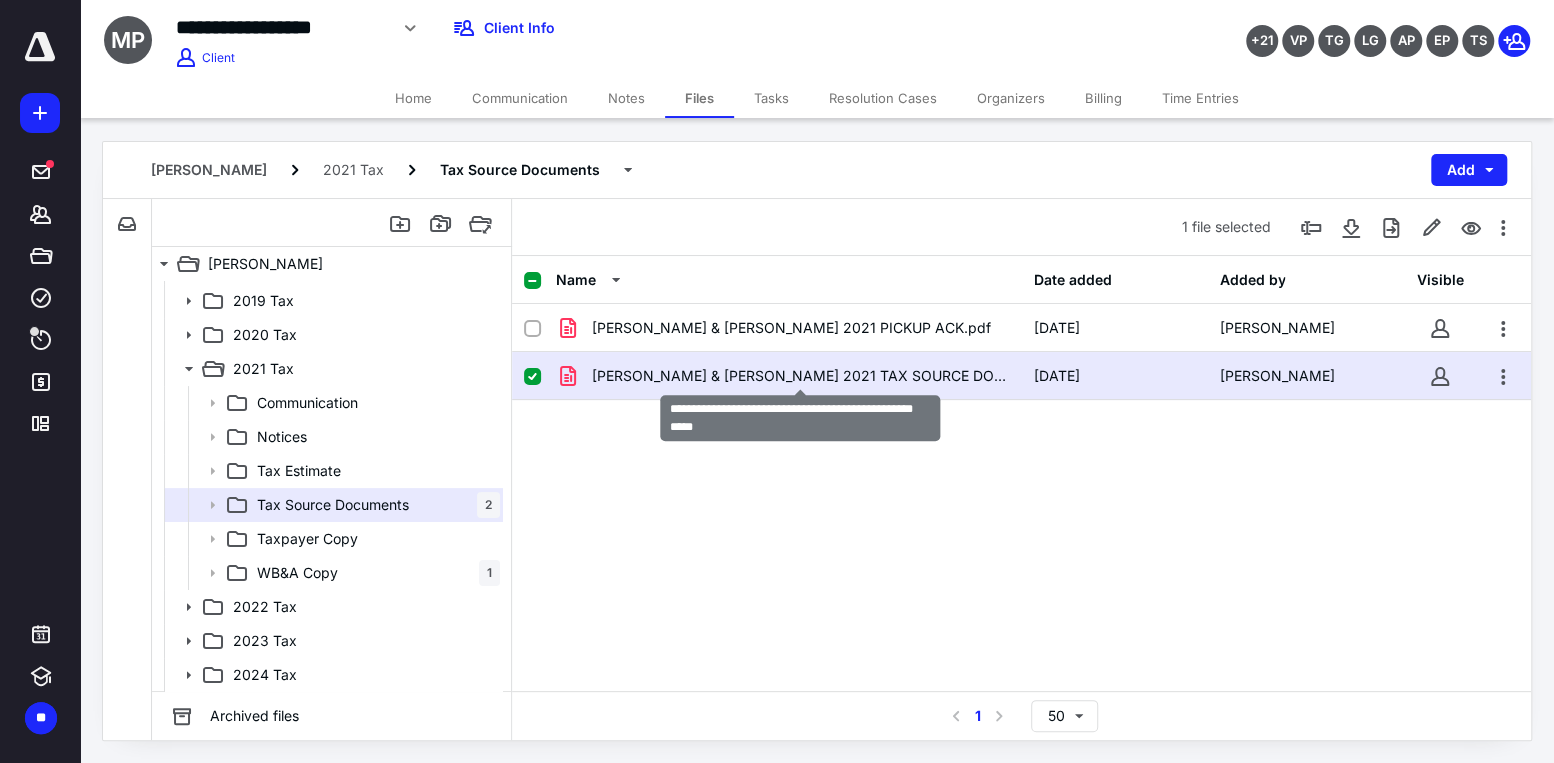 click on "[PERSON_NAME] & [PERSON_NAME] 2021 TAX SOURCE DOCS.pdf" at bounding box center [800, 376] 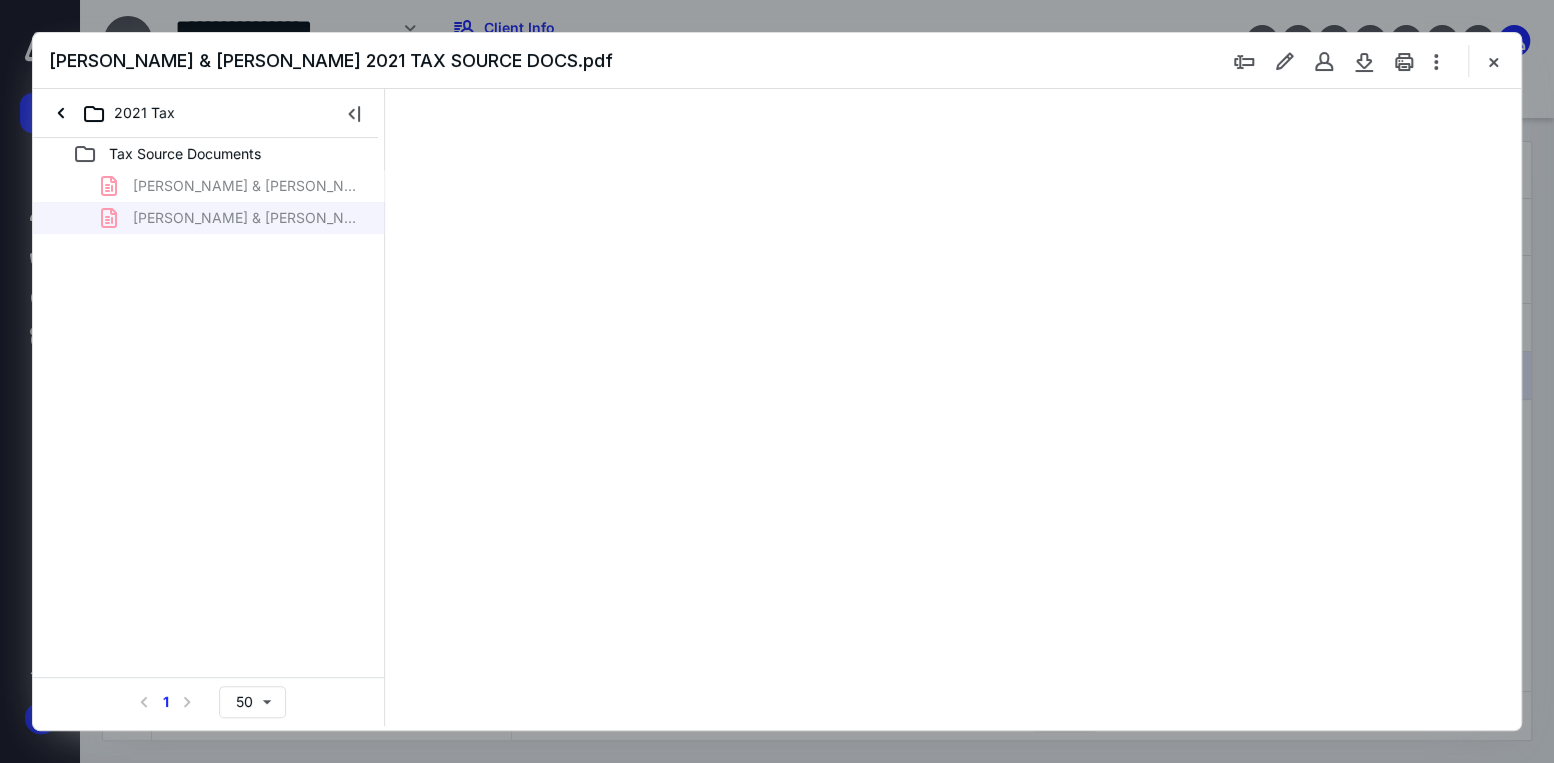 scroll, scrollTop: 0, scrollLeft: 0, axis: both 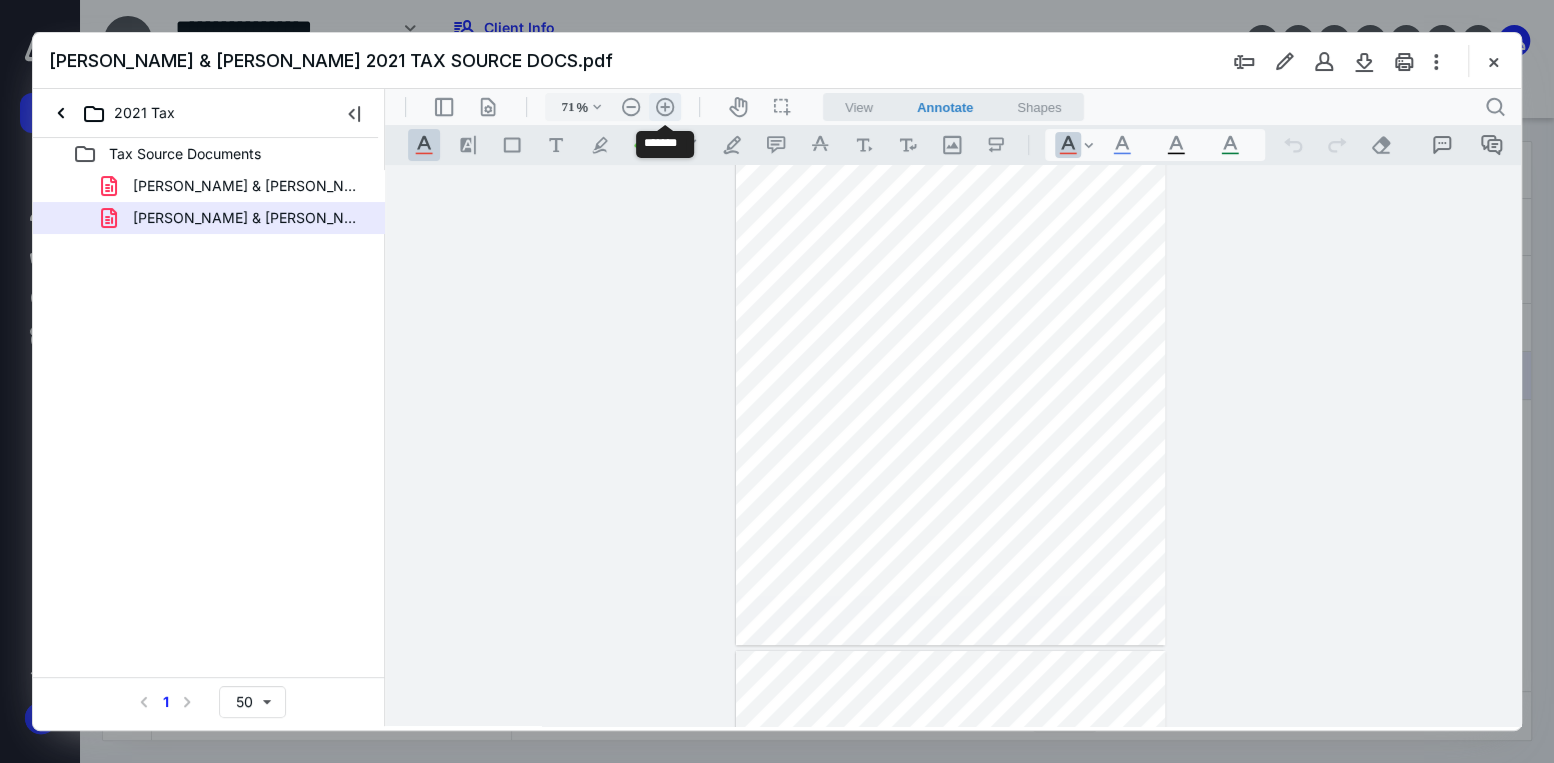click on ".cls-1{fill:#abb0c4;} icon - header - zoom - in - line" at bounding box center (665, 107) 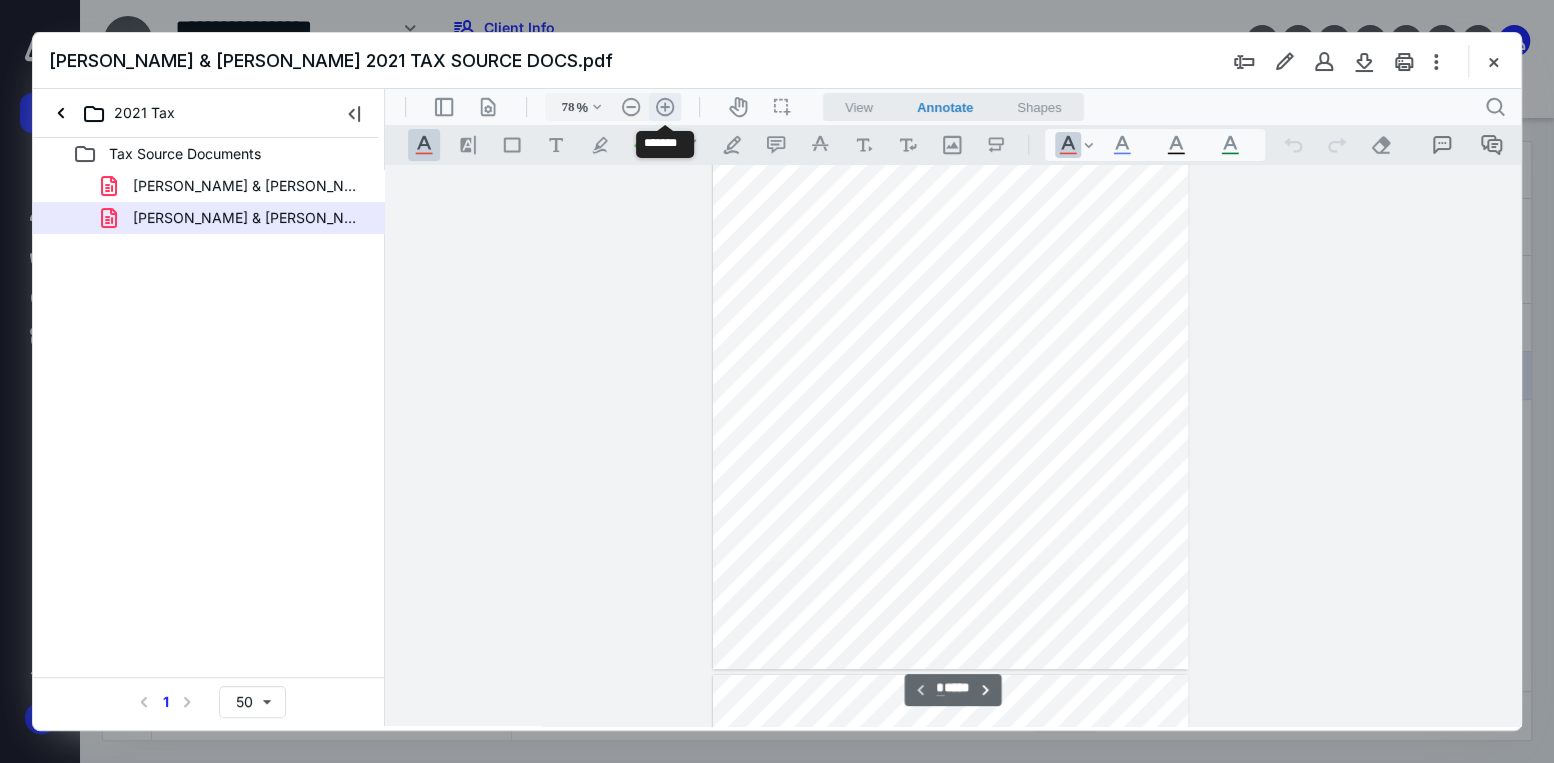 click on ".cls-1{fill:#abb0c4;} icon - header - zoom - in - line" at bounding box center (665, 107) 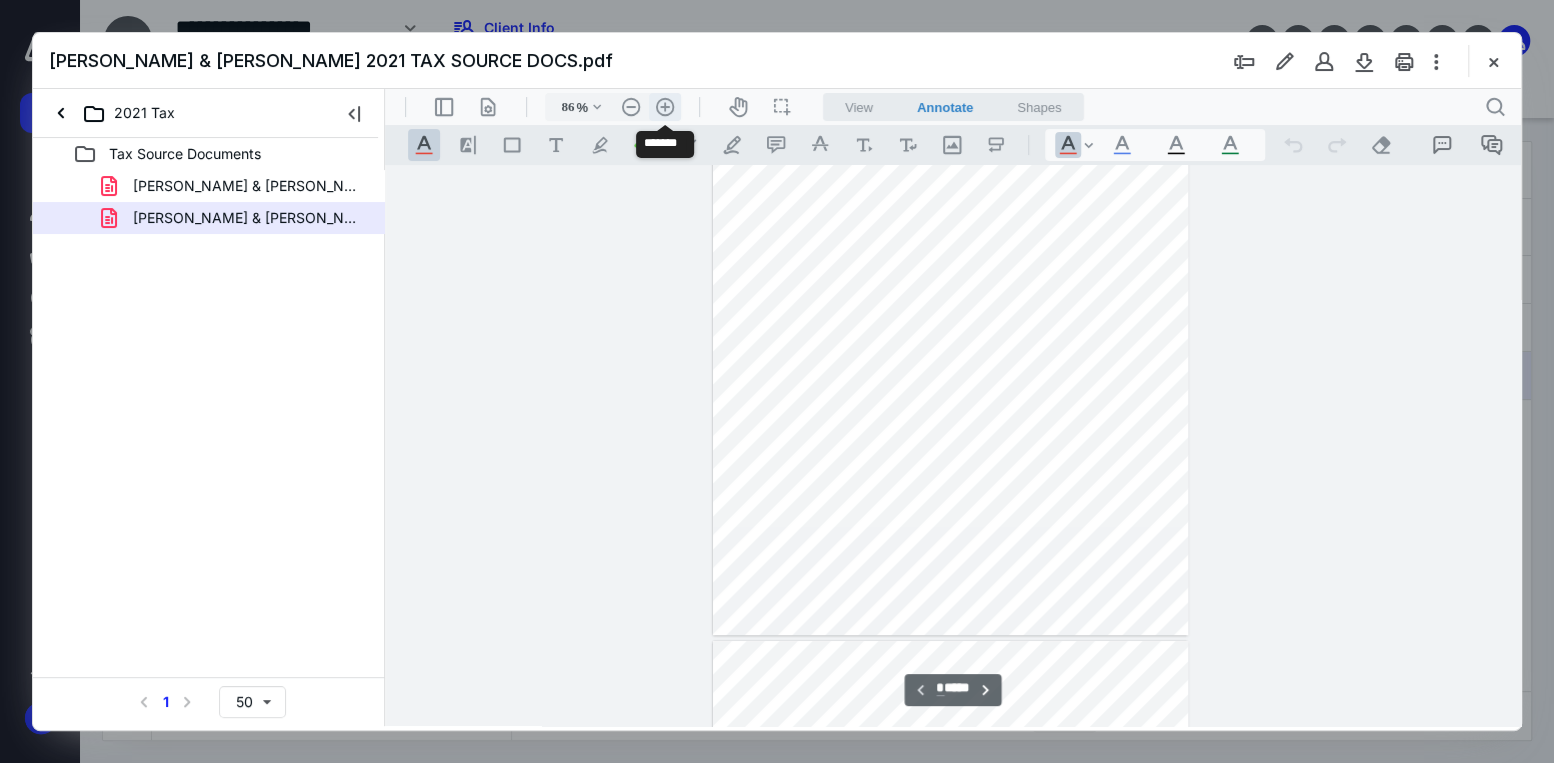 click on ".cls-1{fill:#abb0c4;} icon - header - zoom - in - line" at bounding box center (665, 107) 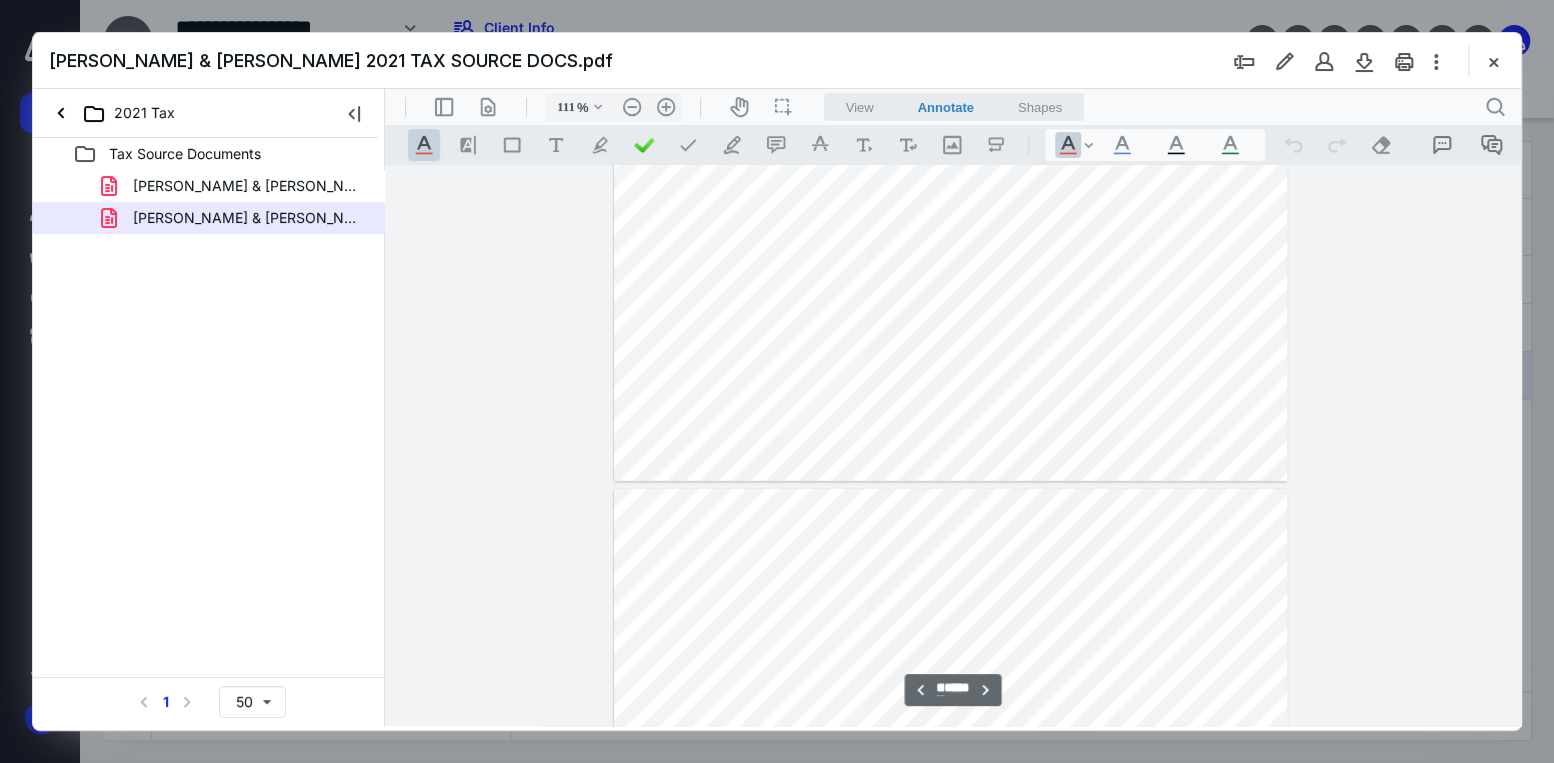 scroll, scrollTop: 7700, scrollLeft: 0, axis: vertical 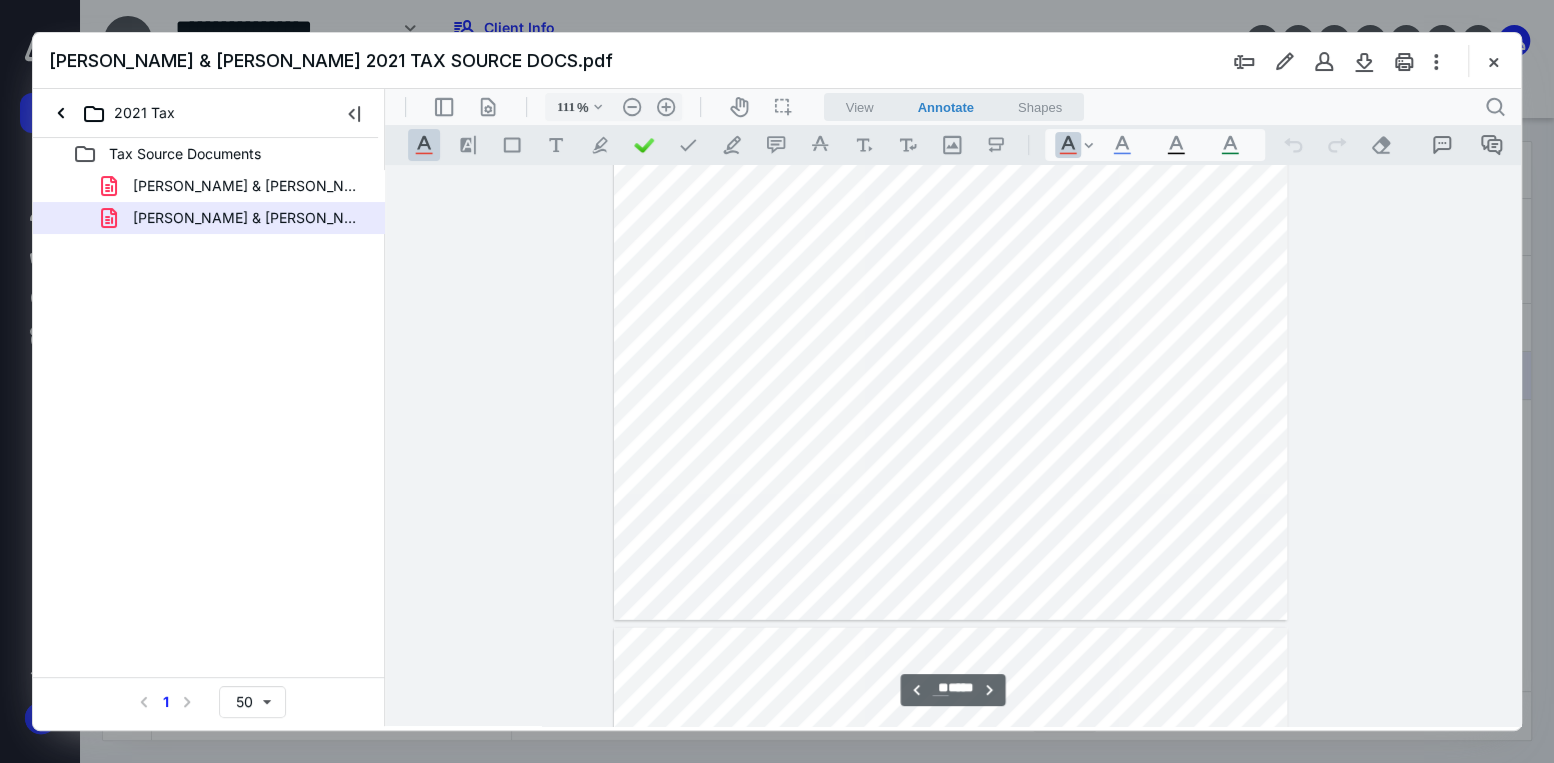type on "**" 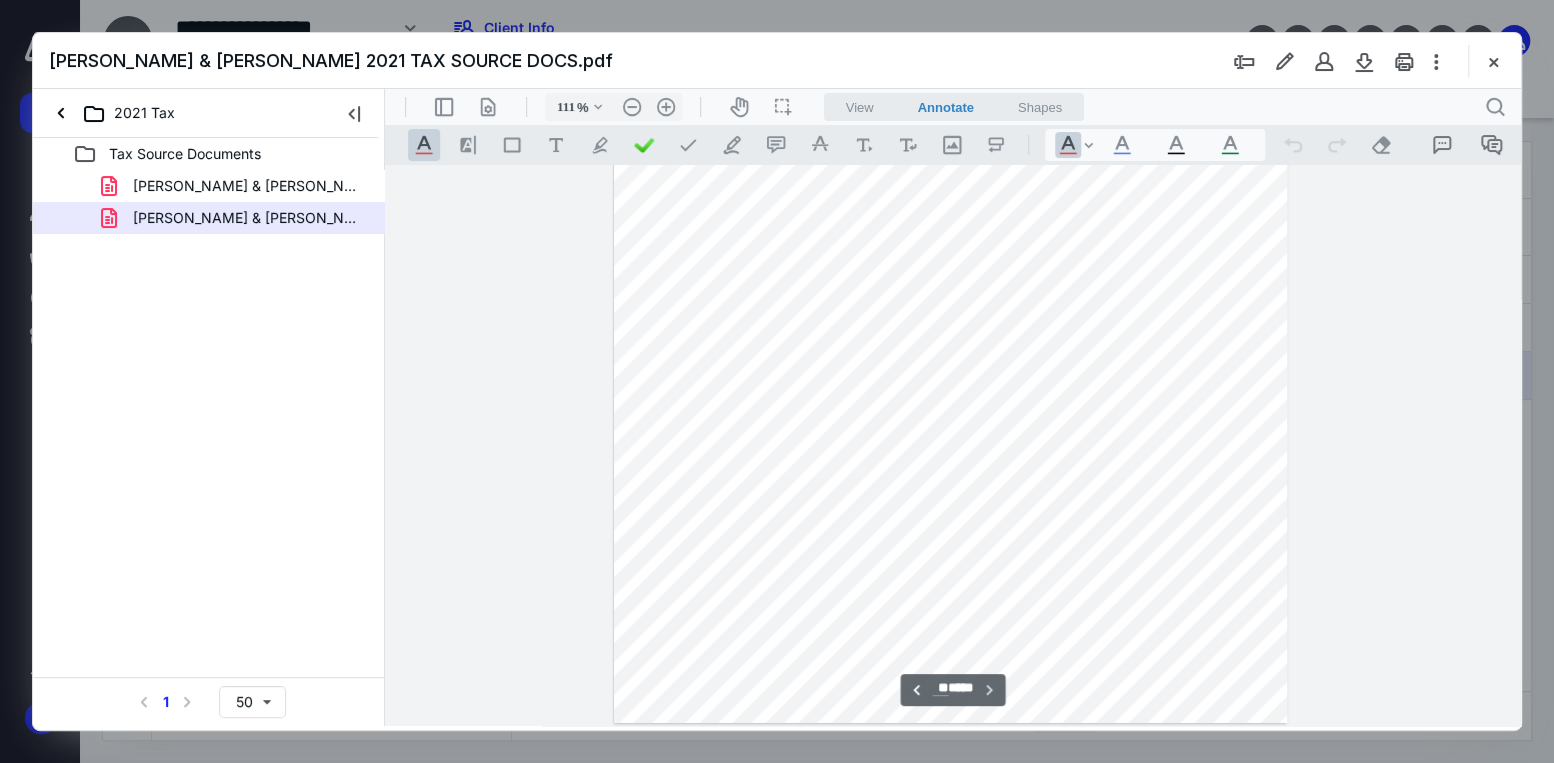 scroll, scrollTop: 12639, scrollLeft: 0, axis: vertical 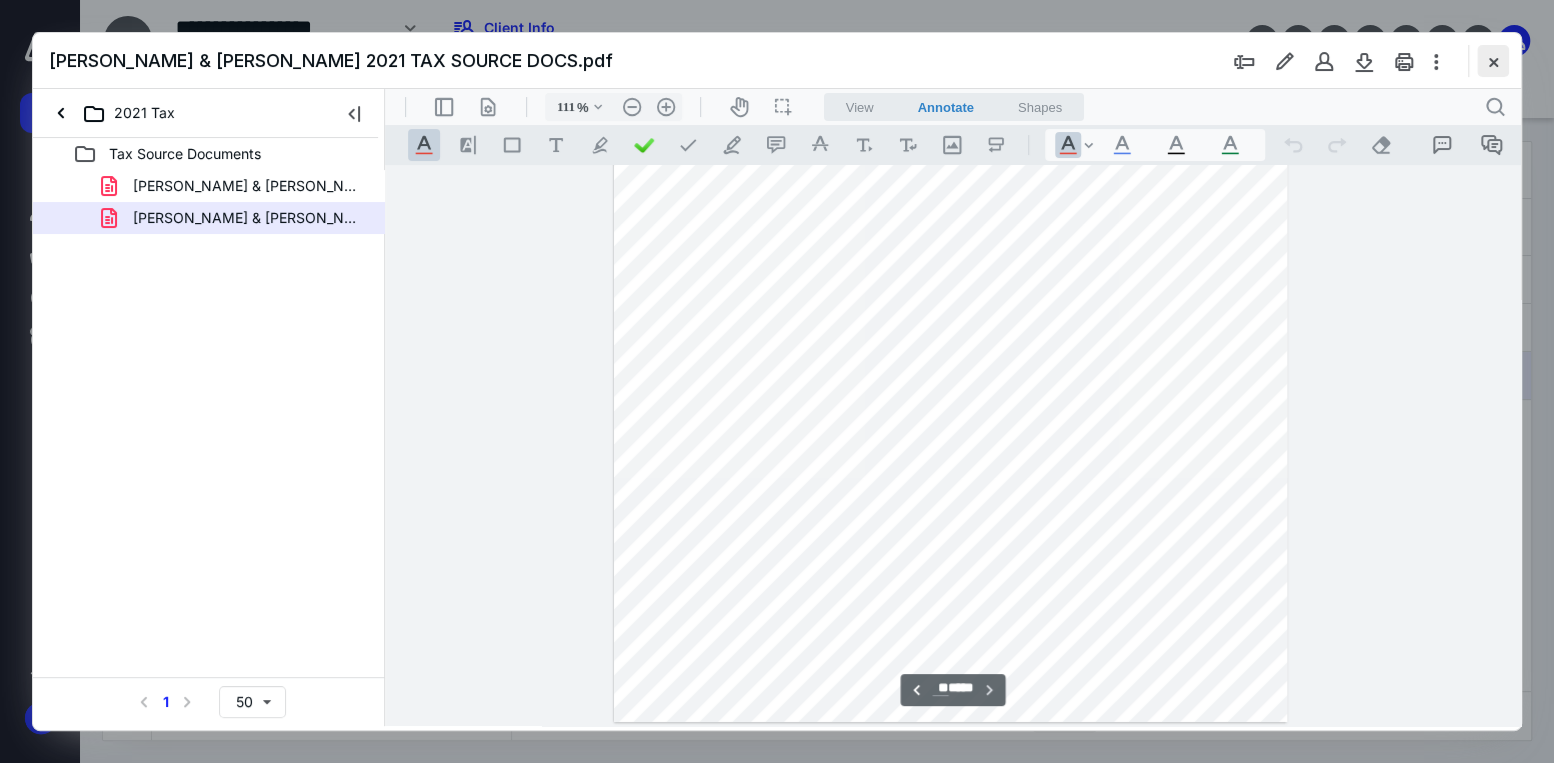click at bounding box center [1493, 61] 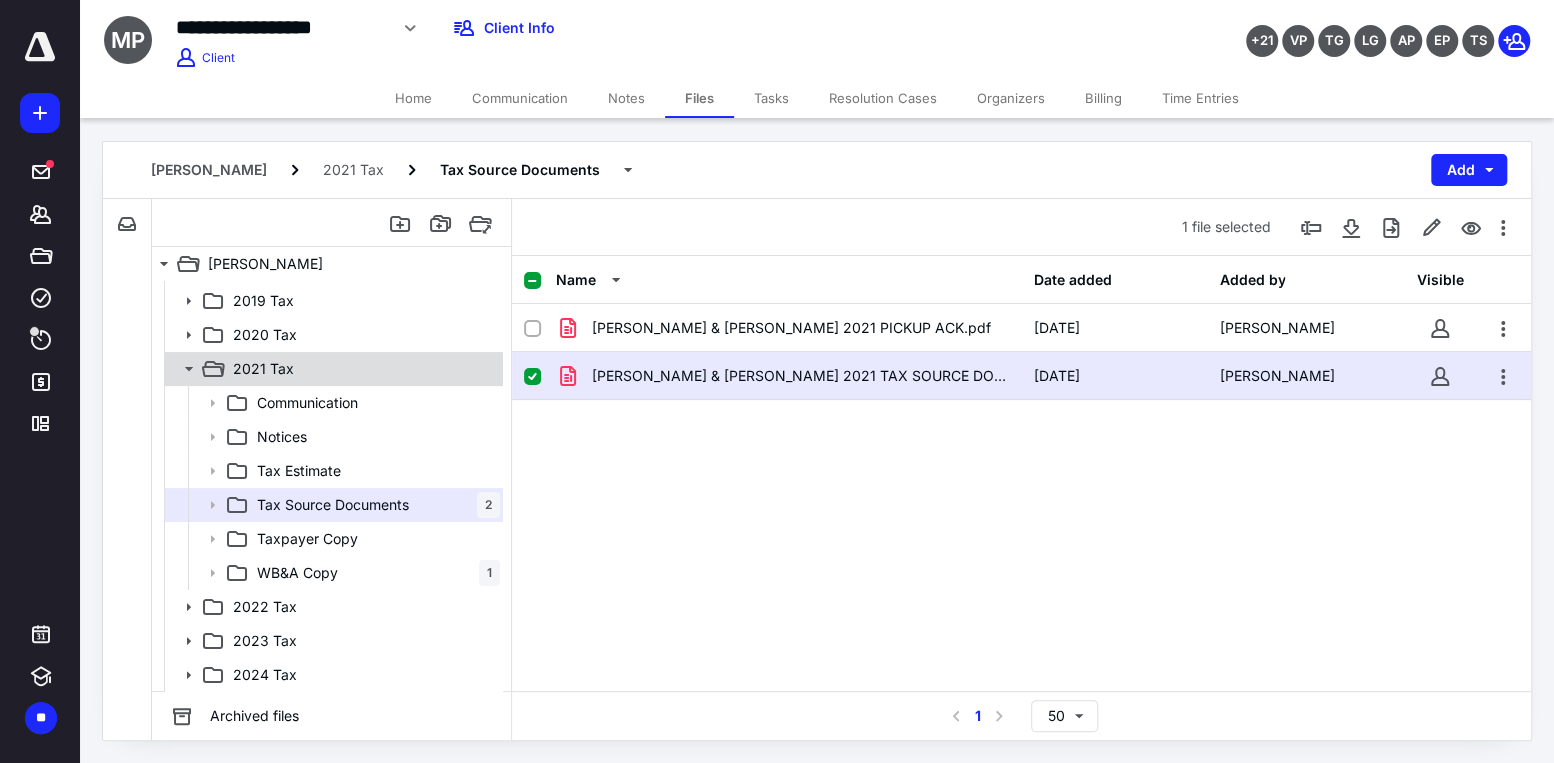 click 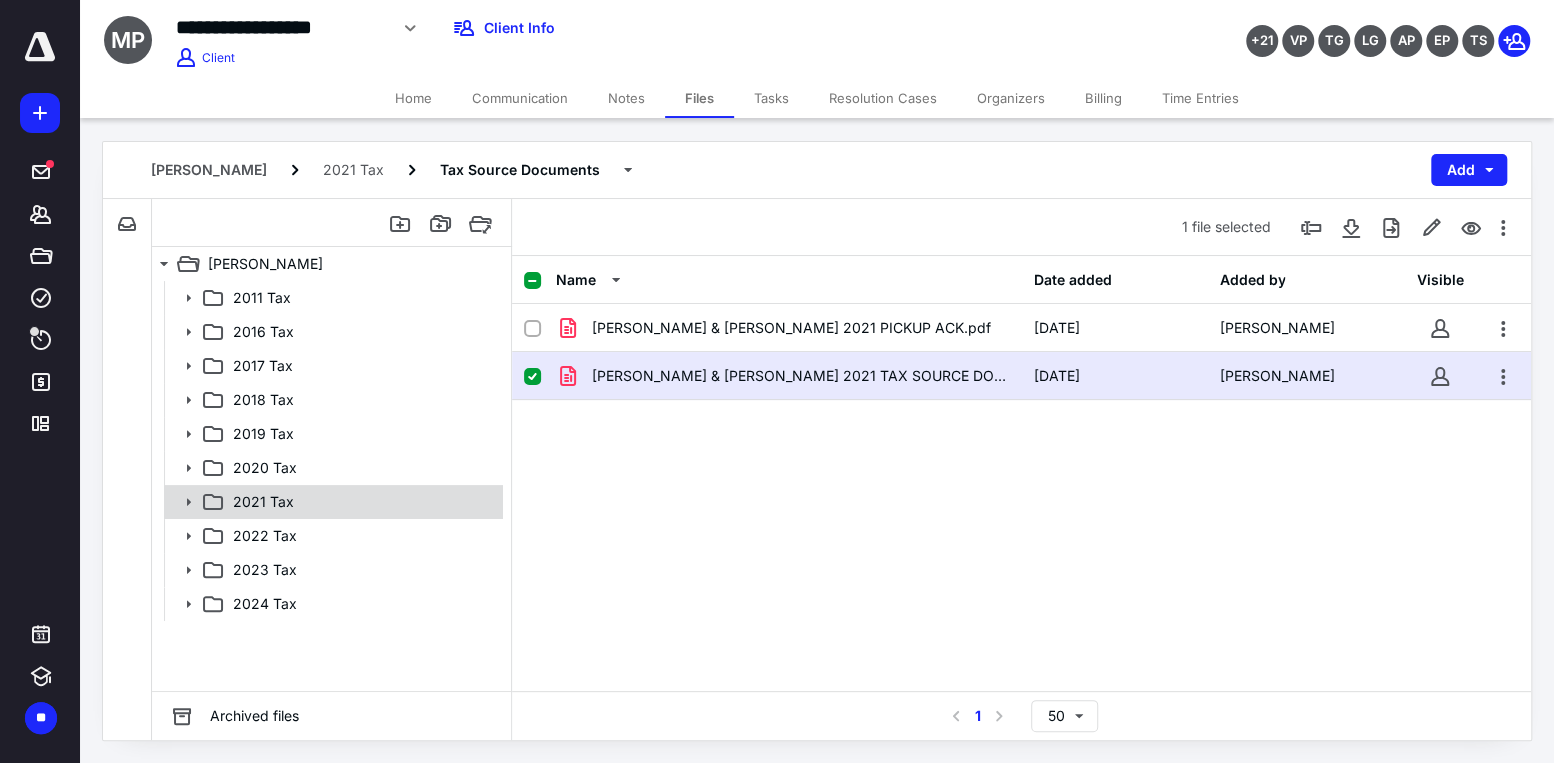 scroll, scrollTop: 0, scrollLeft: 0, axis: both 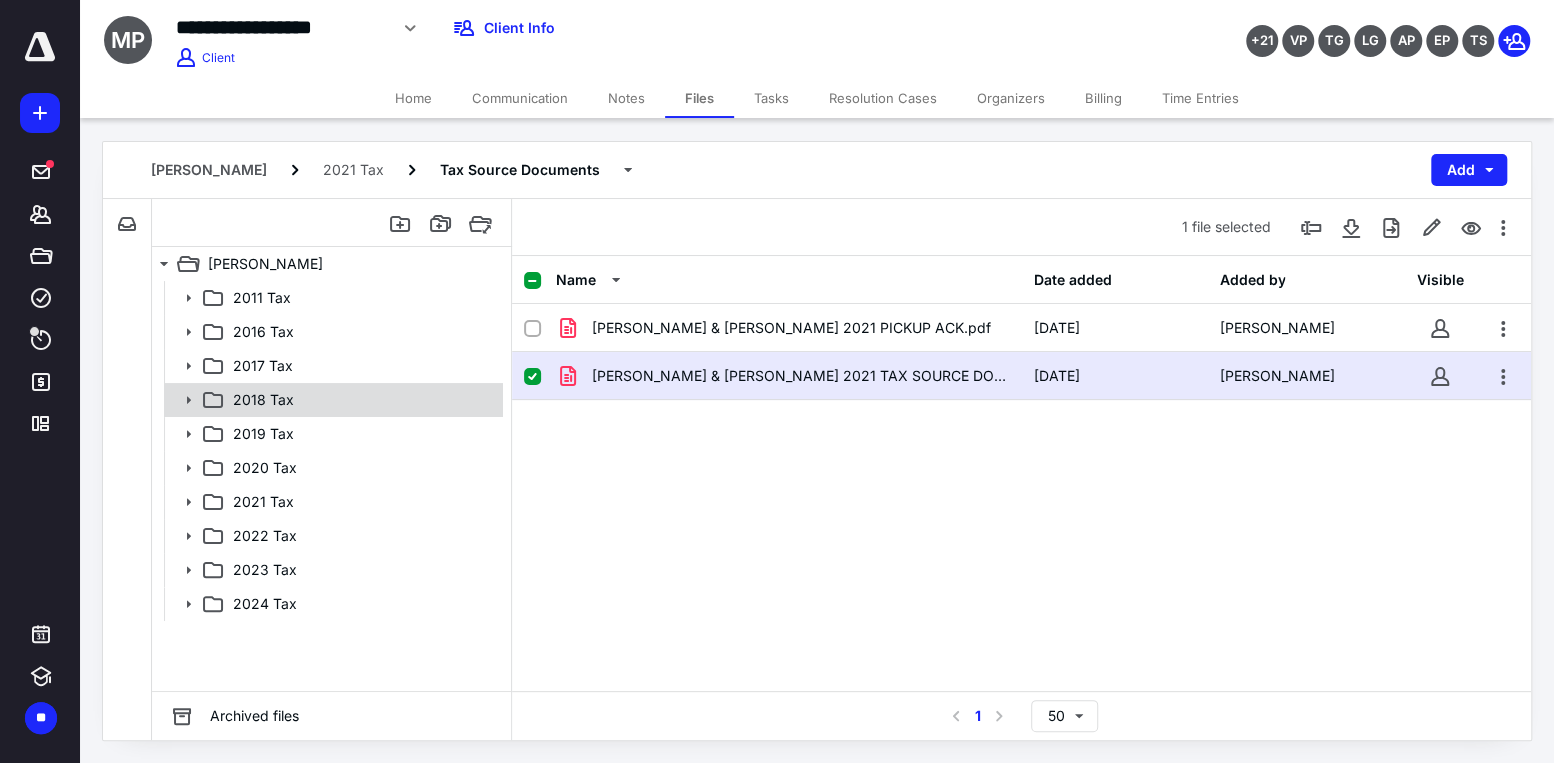 click 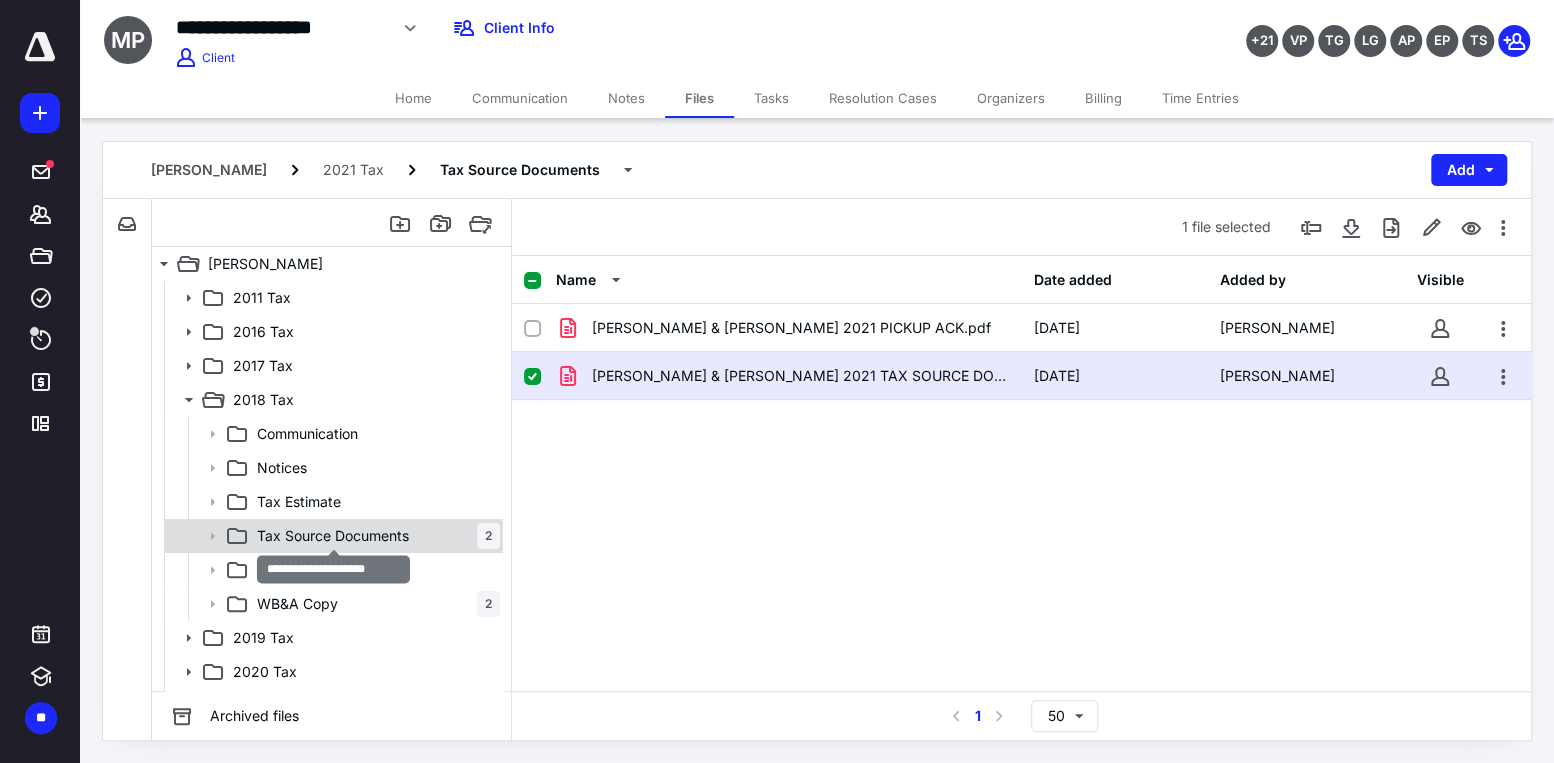 click on "Tax Source Documents" at bounding box center [333, 536] 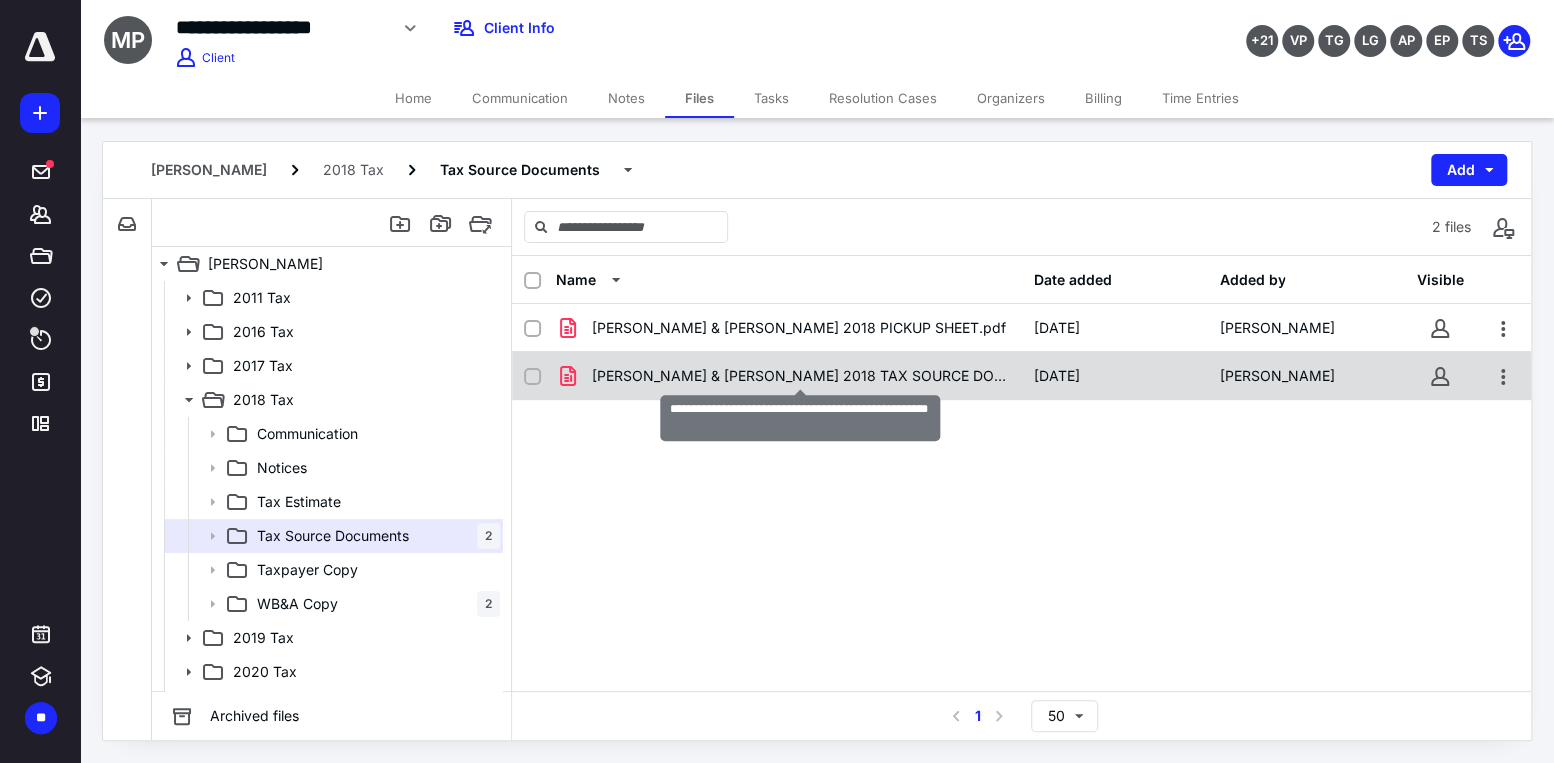 click on "[PERSON_NAME] & [PERSON_NAME] 2018 TAX SOURCE DOC.pdf" at bounding box center (800, 376) 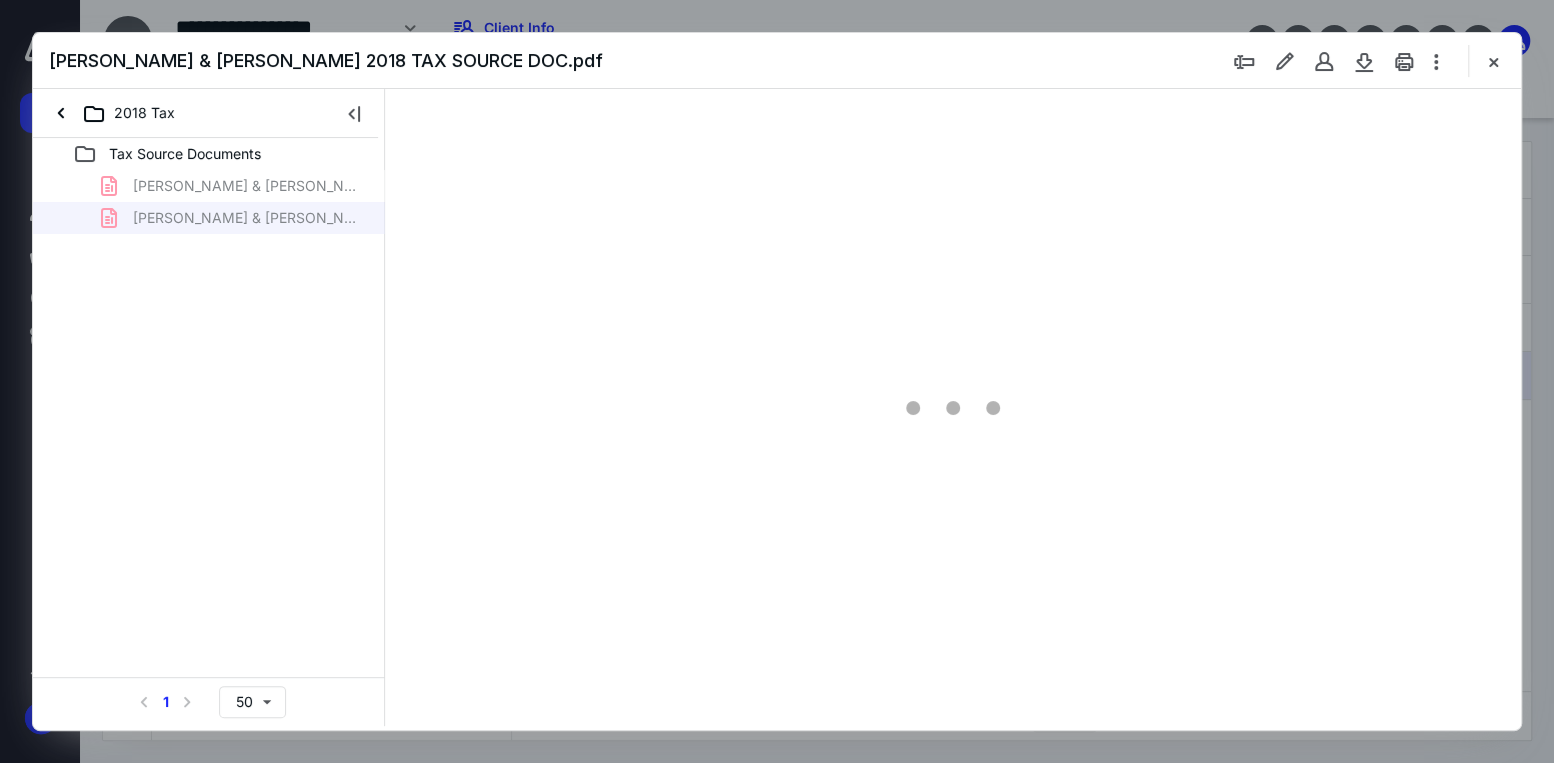 scroll, scrollTop: 0, scrollLeft: 0, axis: both 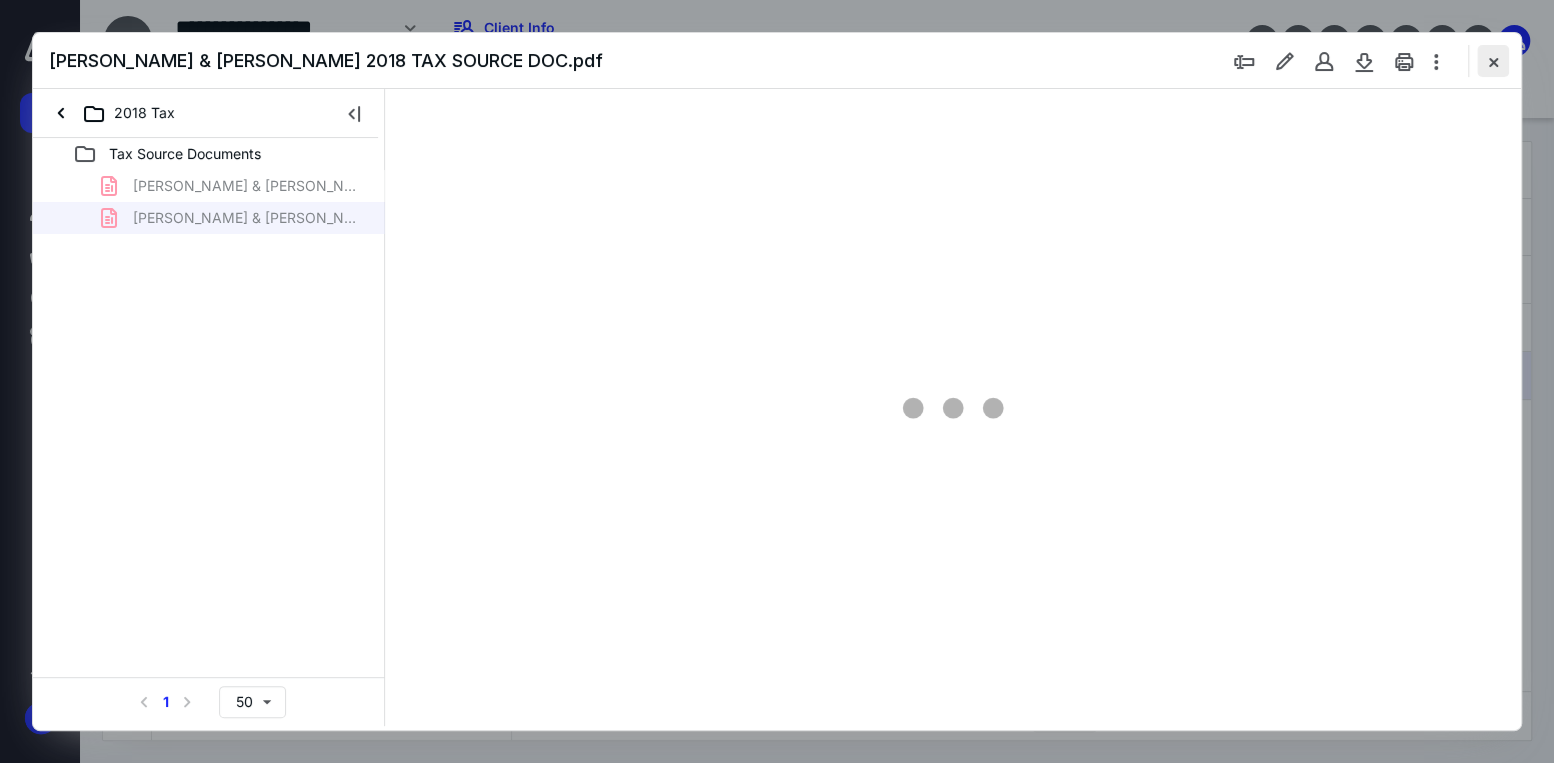 click at bounding box center (1493, 61) 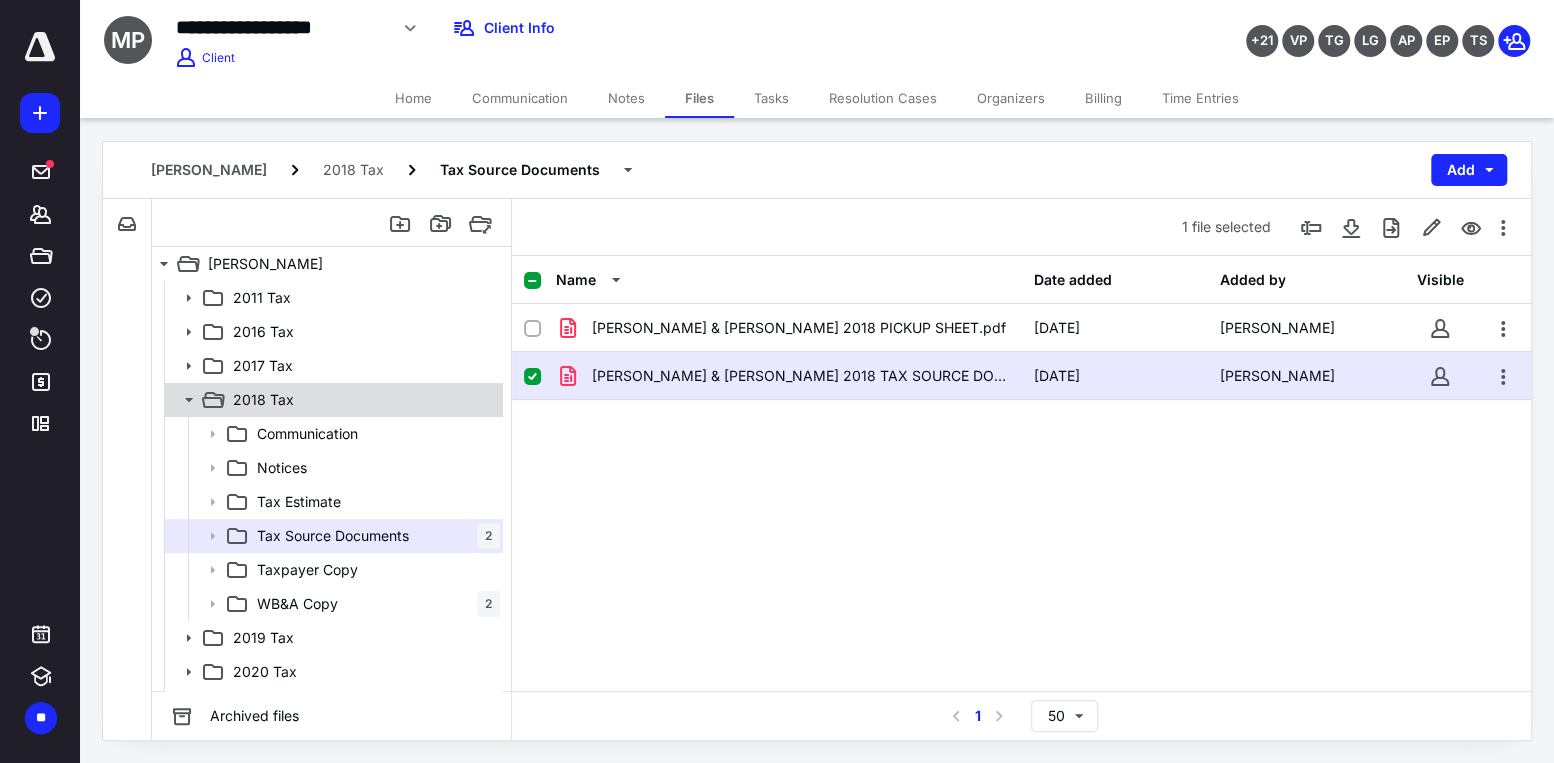 click 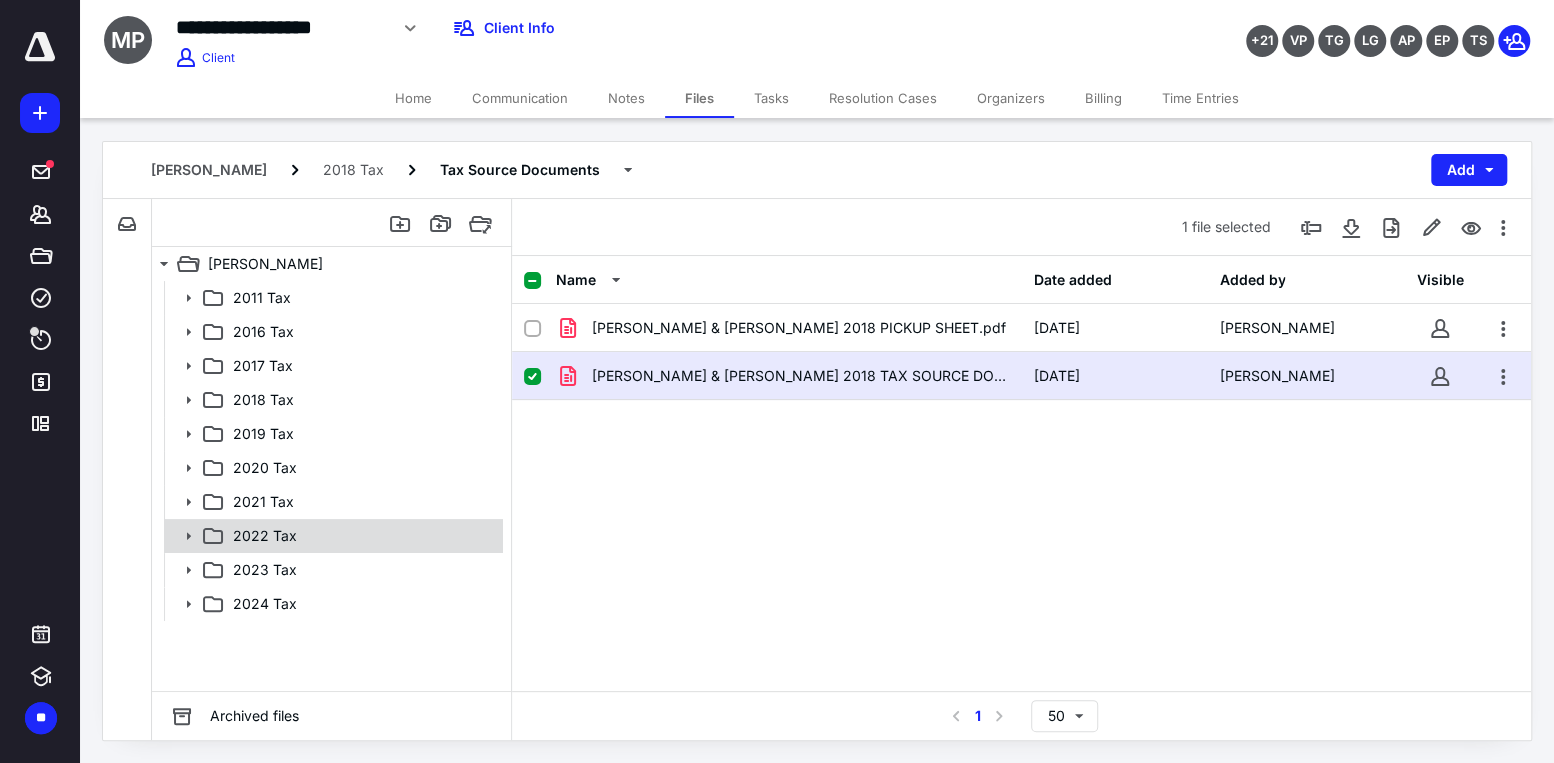 click 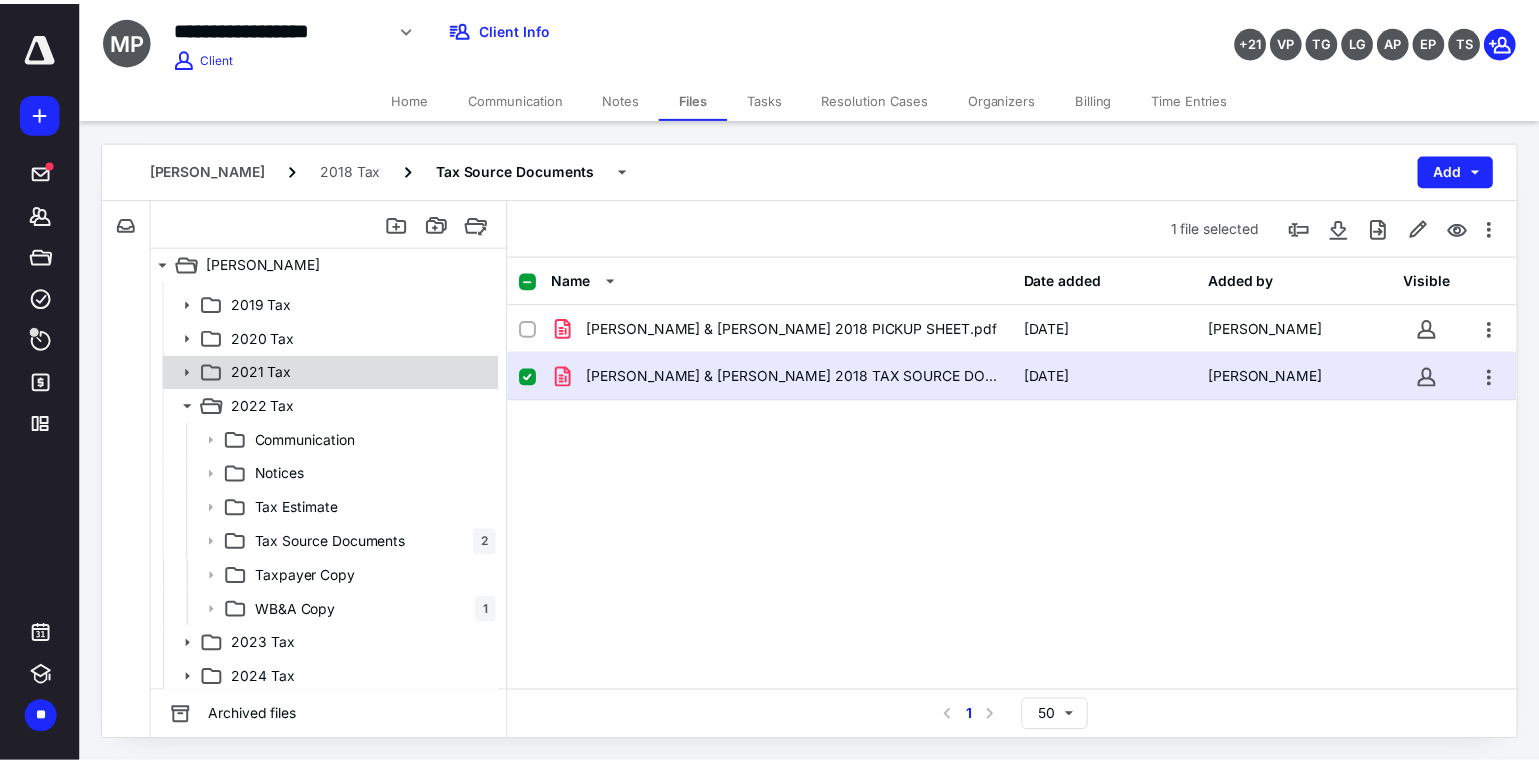 scroll, scrollTop: 133, scrollLeft: 0, axis: vertical 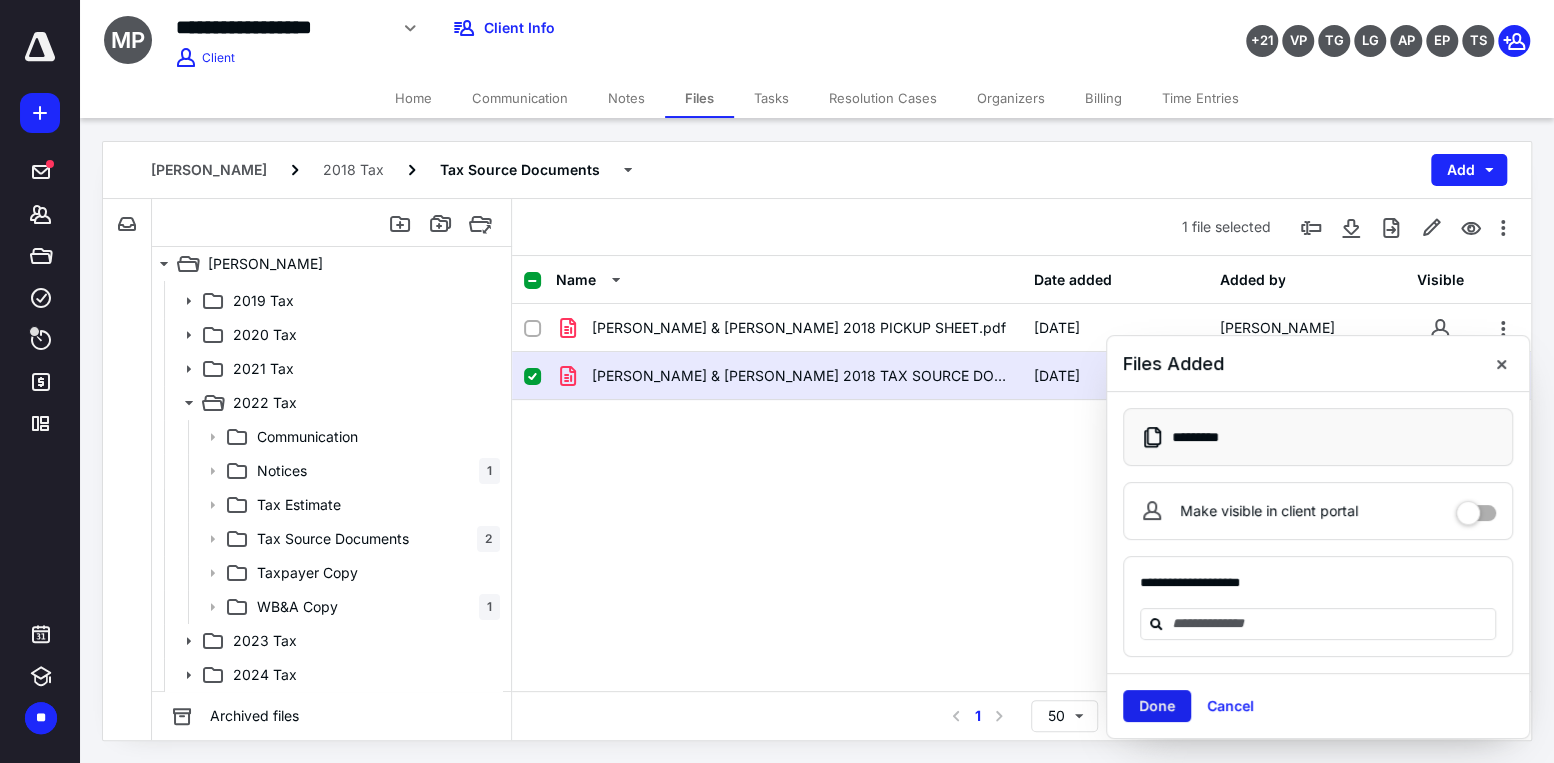 click on "Done" at bounding box center (1157, 706) 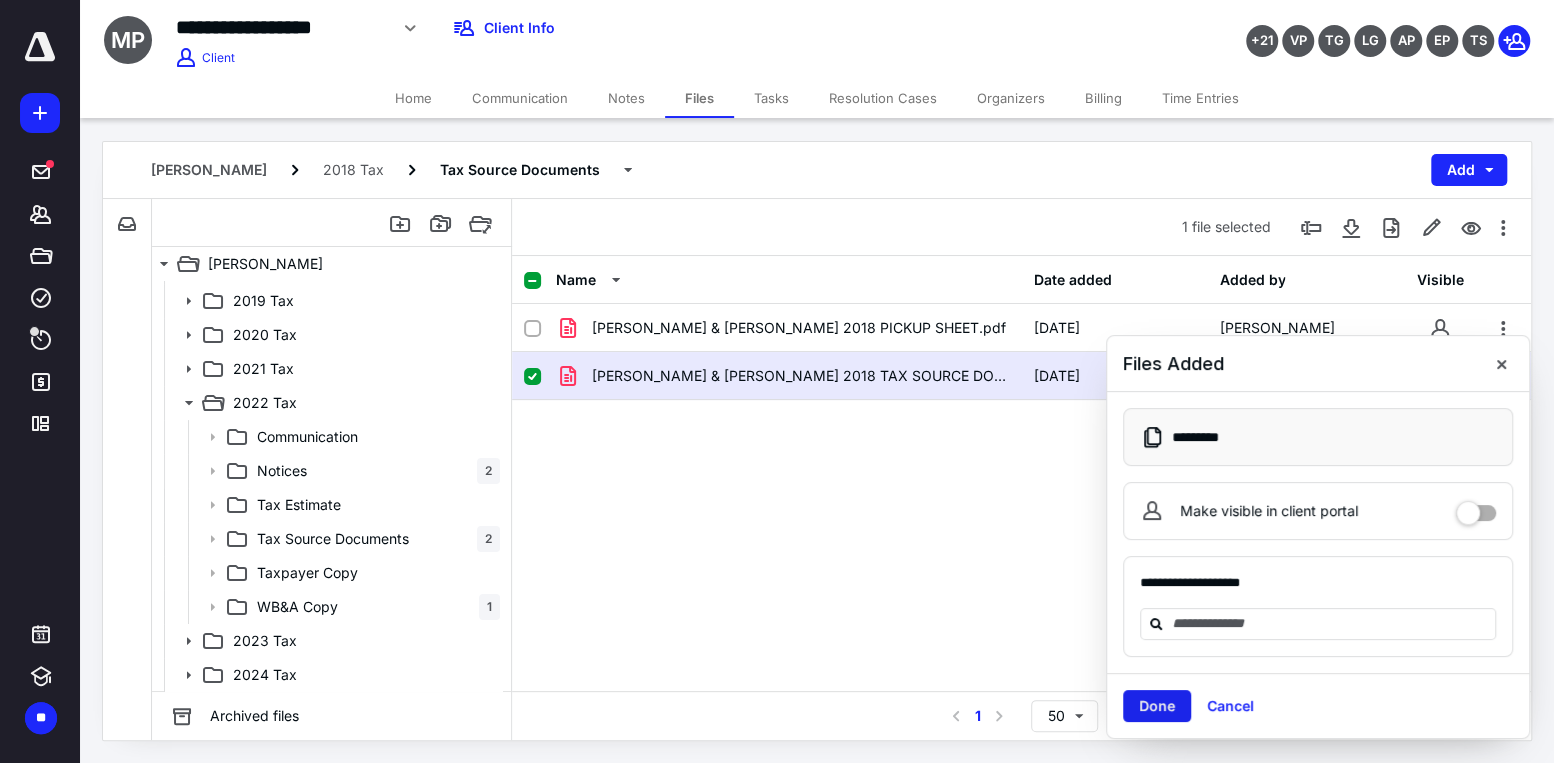 click on "Done" at bounding box center (1157, 706) 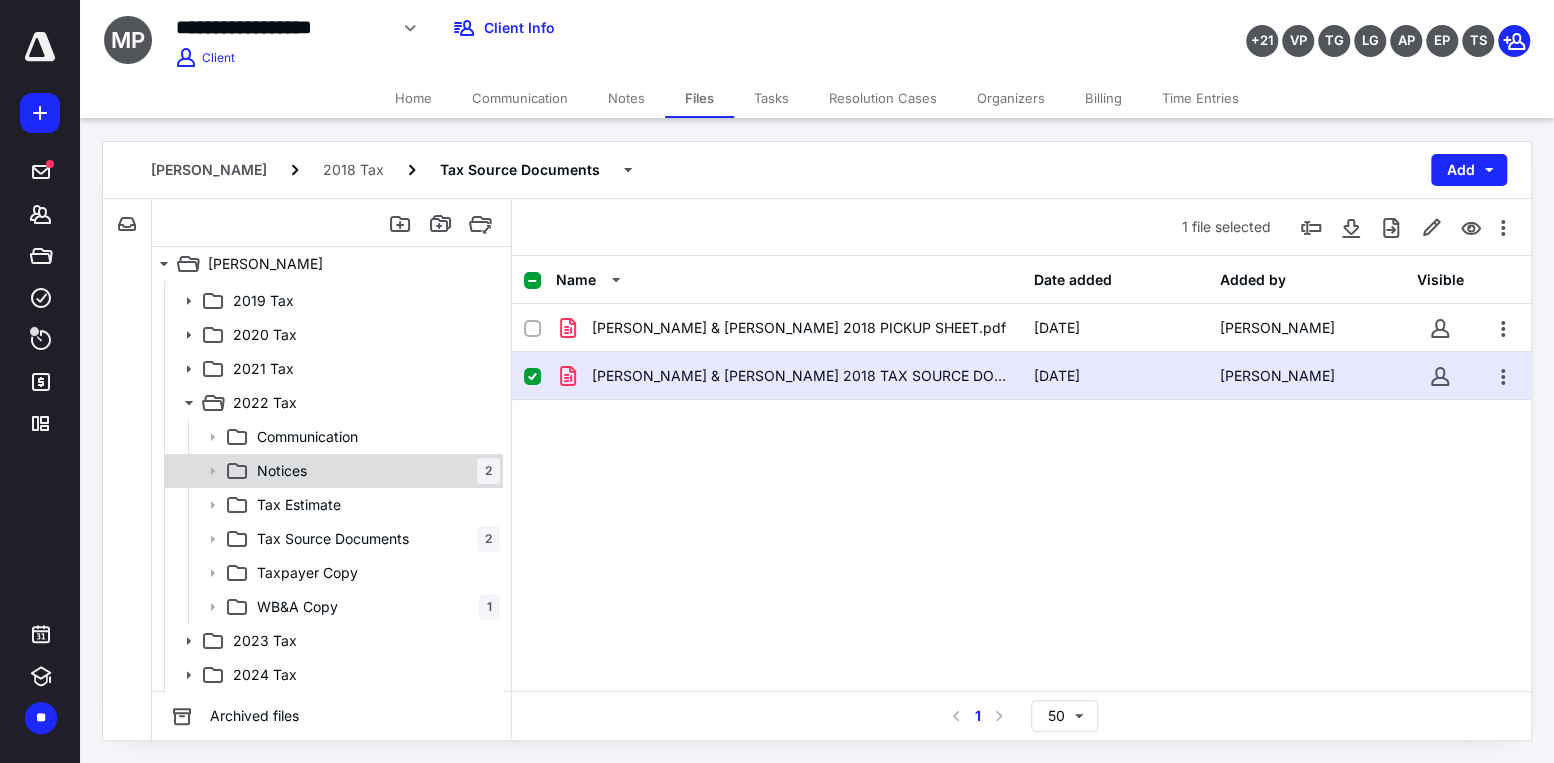 click on "Notices 2" at bounding box center [374, 471] 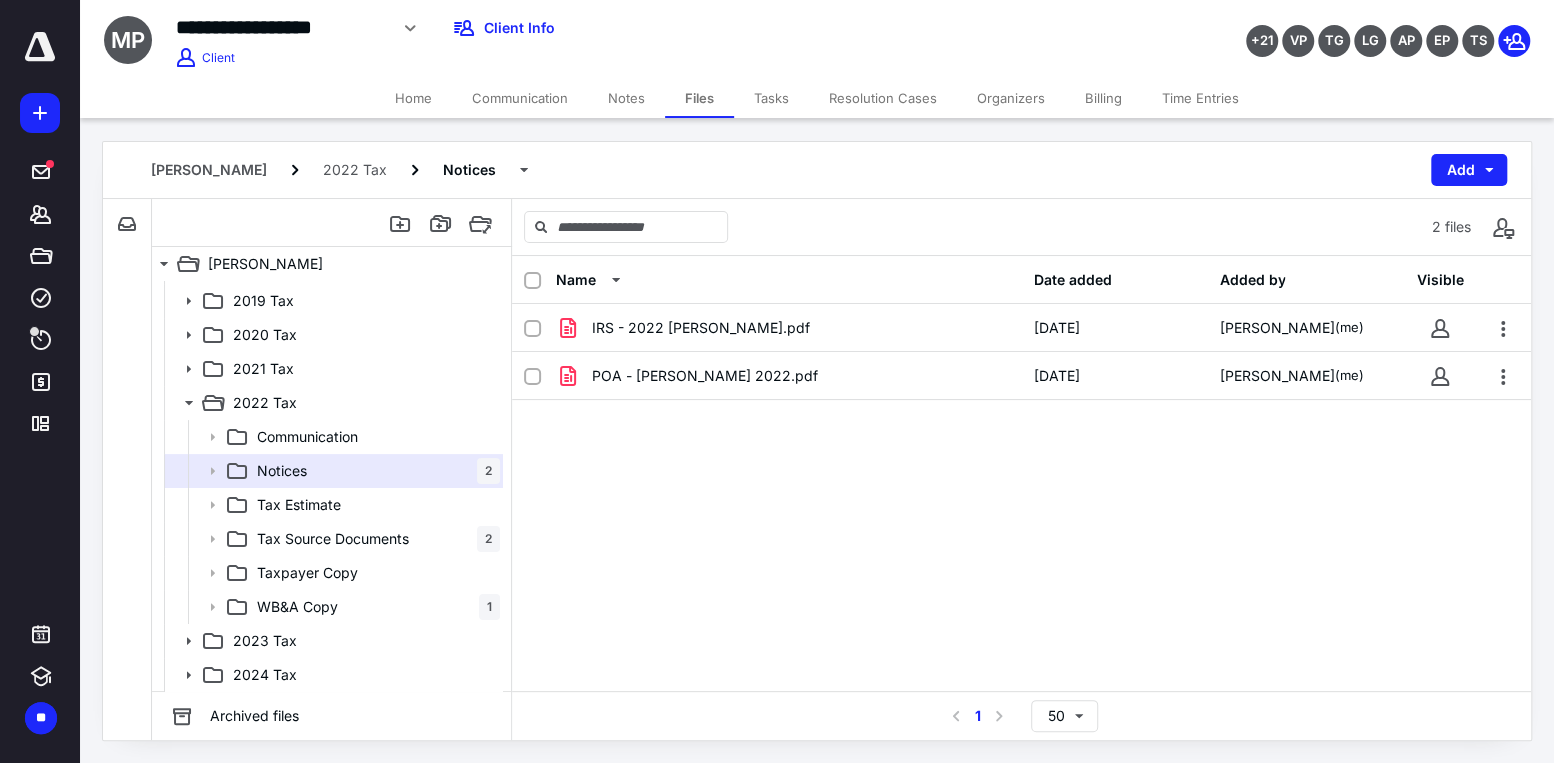 click on "Home" at bounding box center (413, 98) 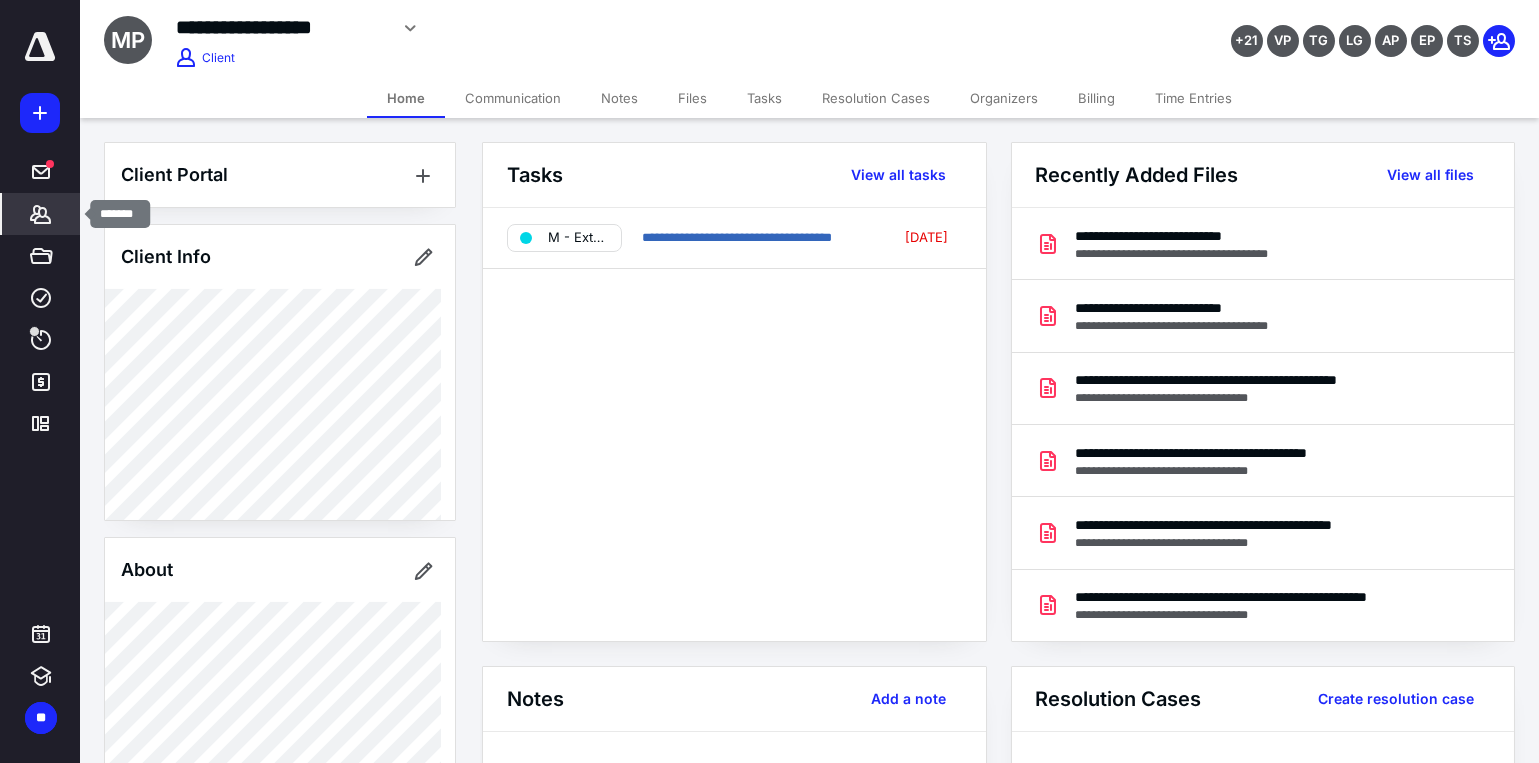 click 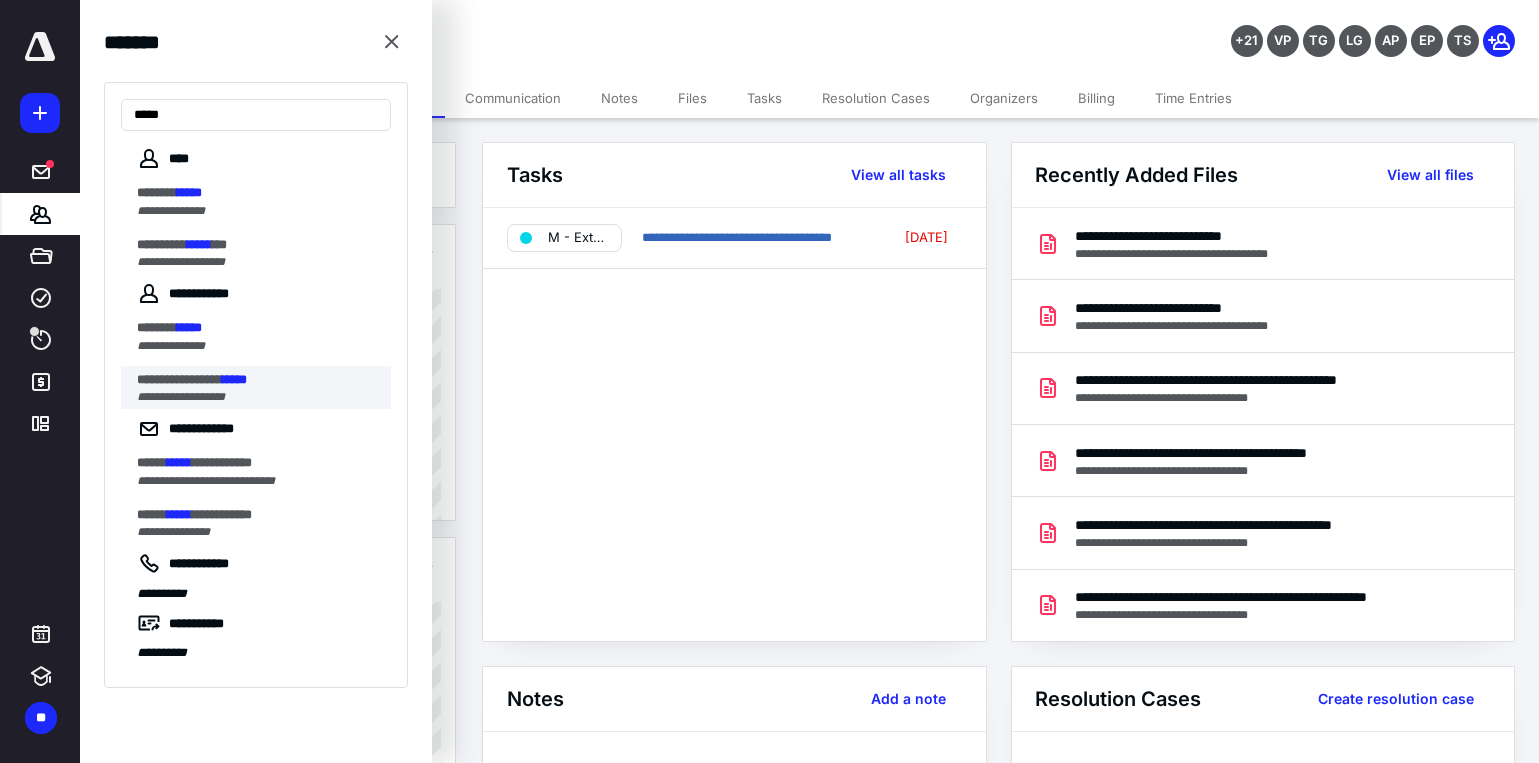 type on "*****" 